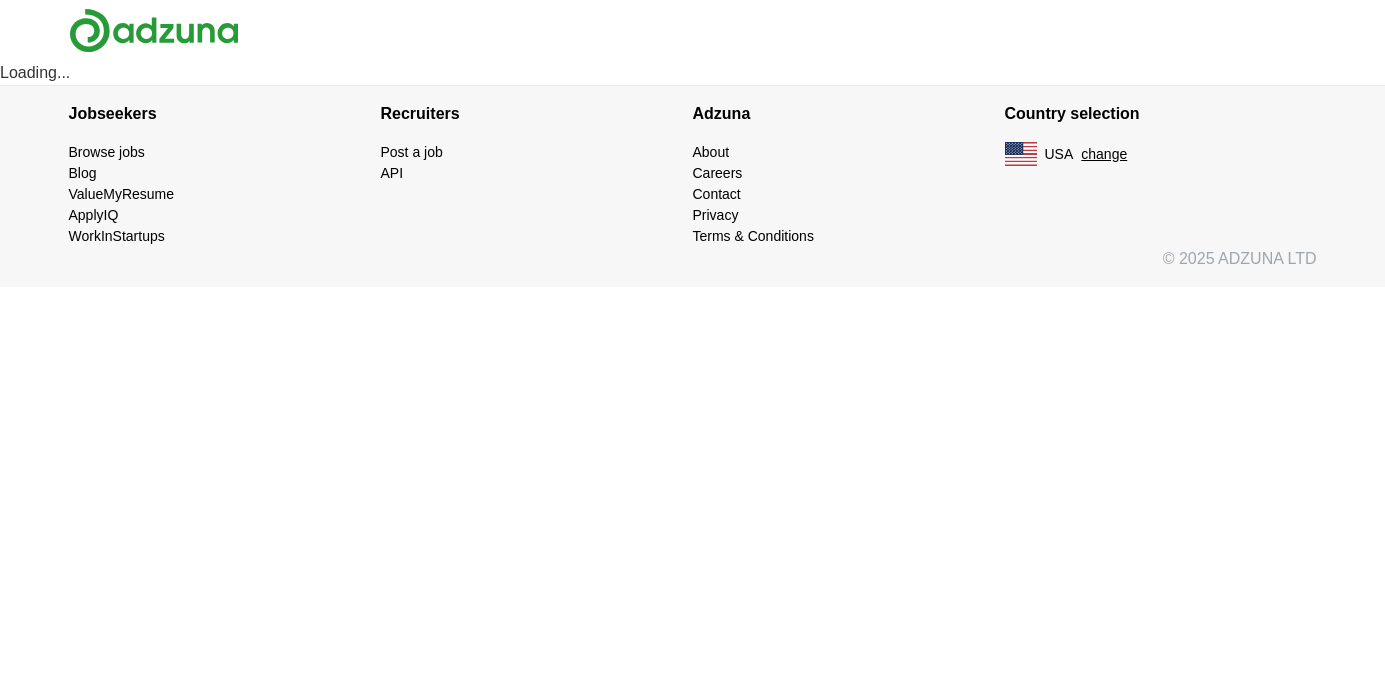 scroll, scrollTop: 0, scrollLeft: 0, axis: both 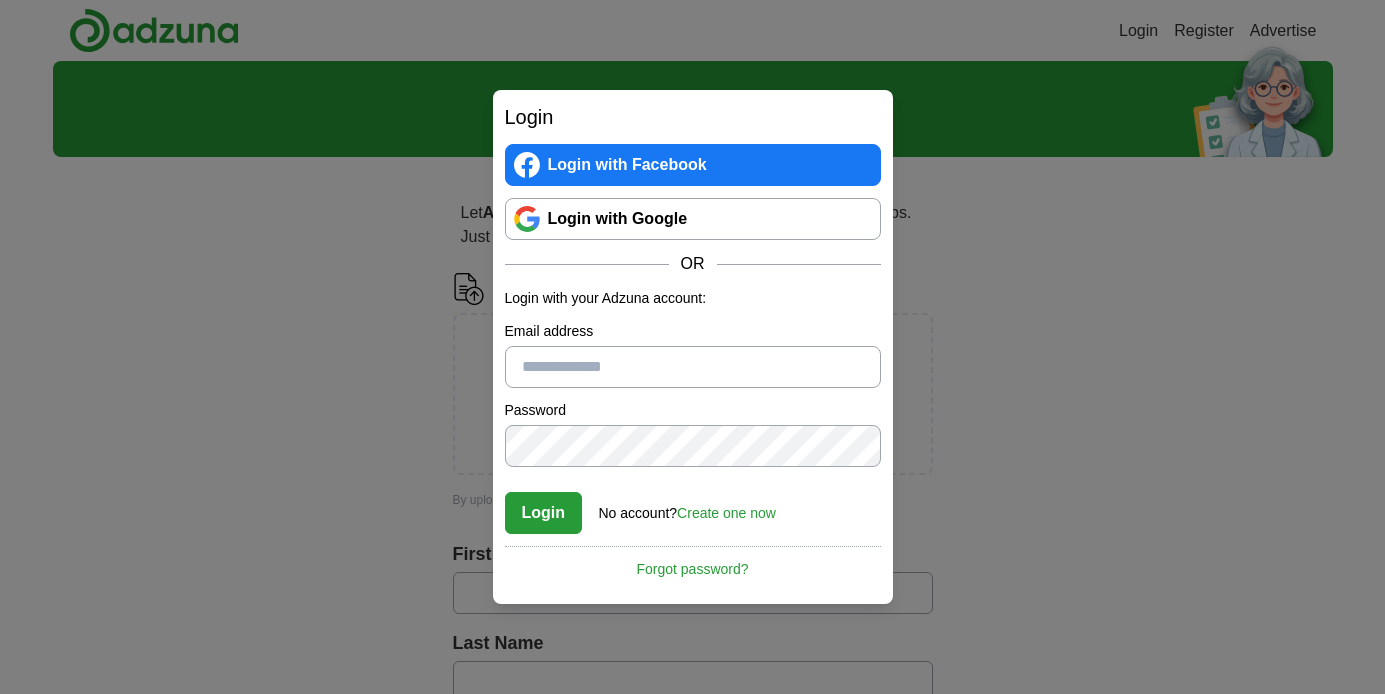 click on "Login with Google" at bounding box center (693, 219) 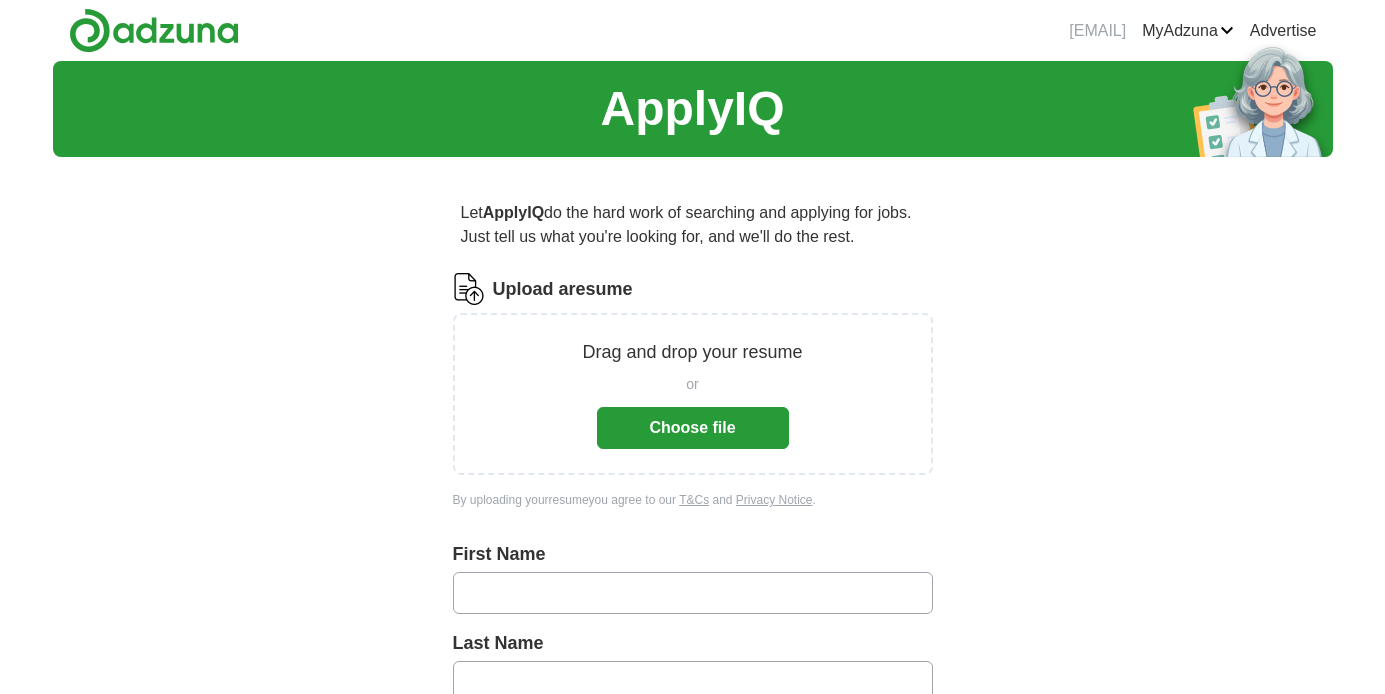scroll, scrollTop: 0, scrollLeft: 0, axis: both 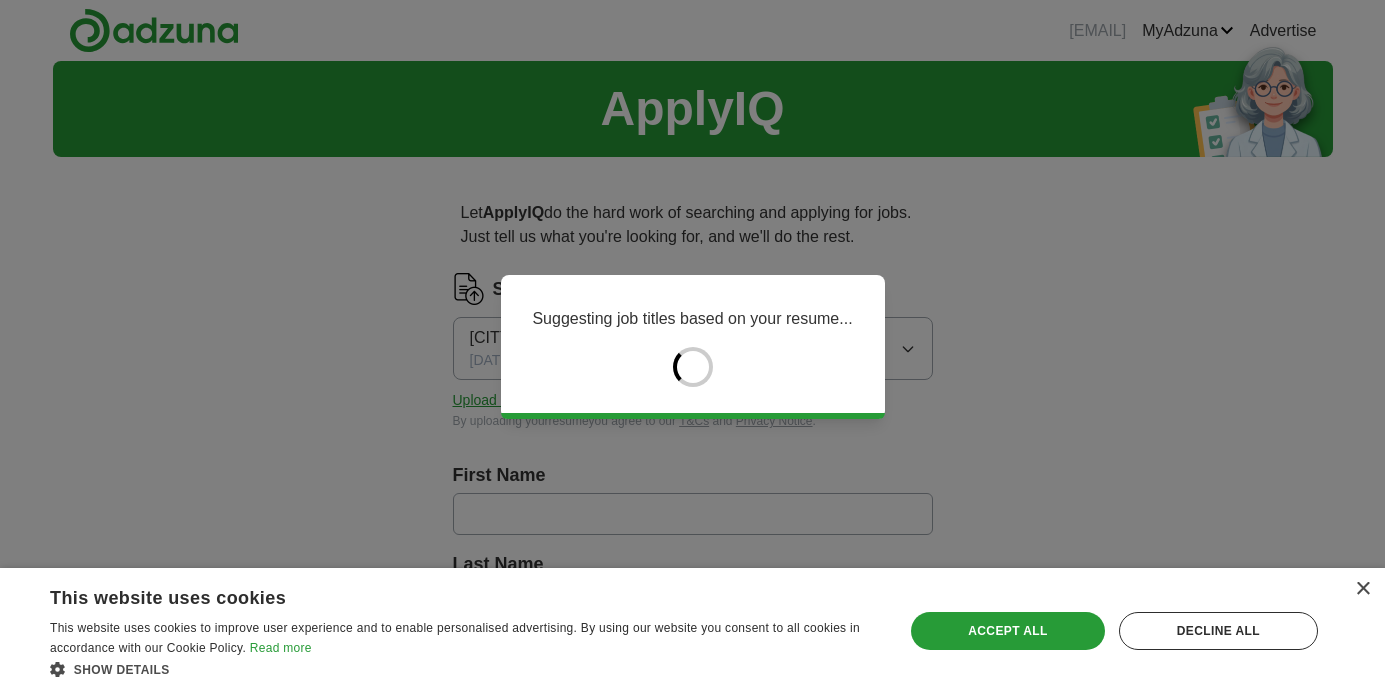 type on "****" 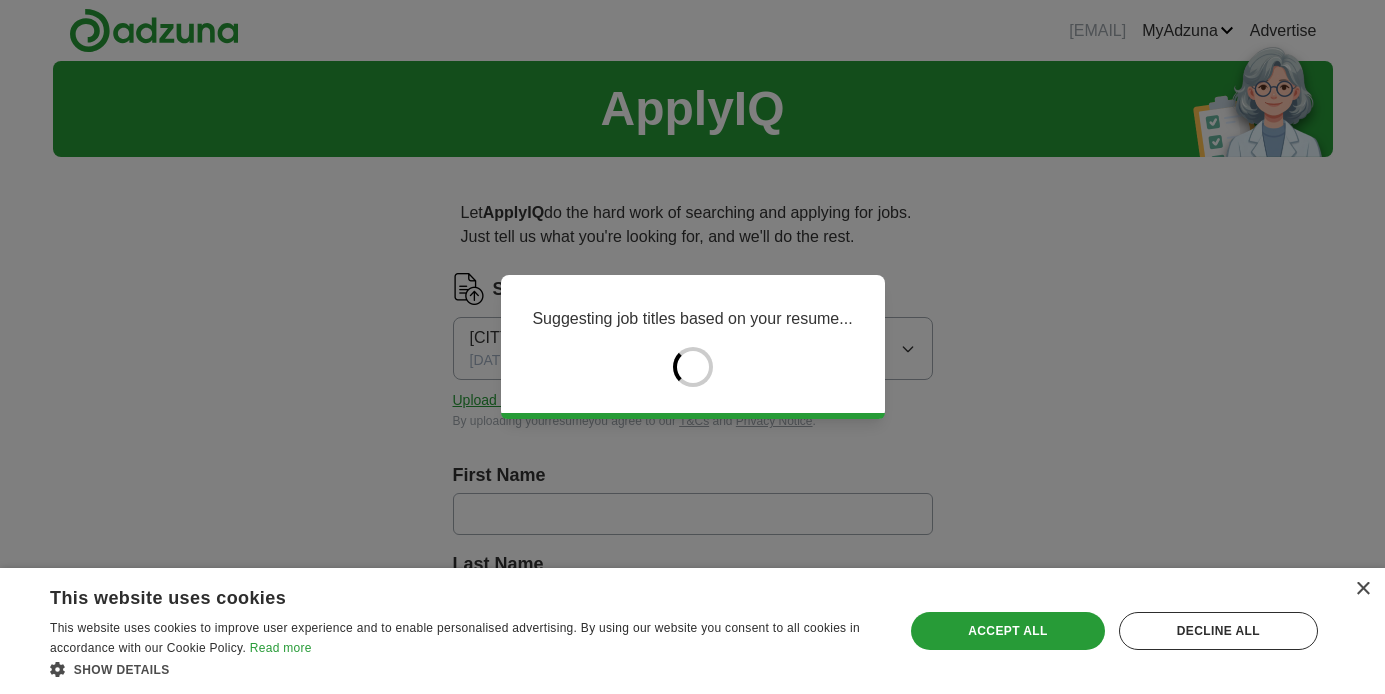 type on "******" 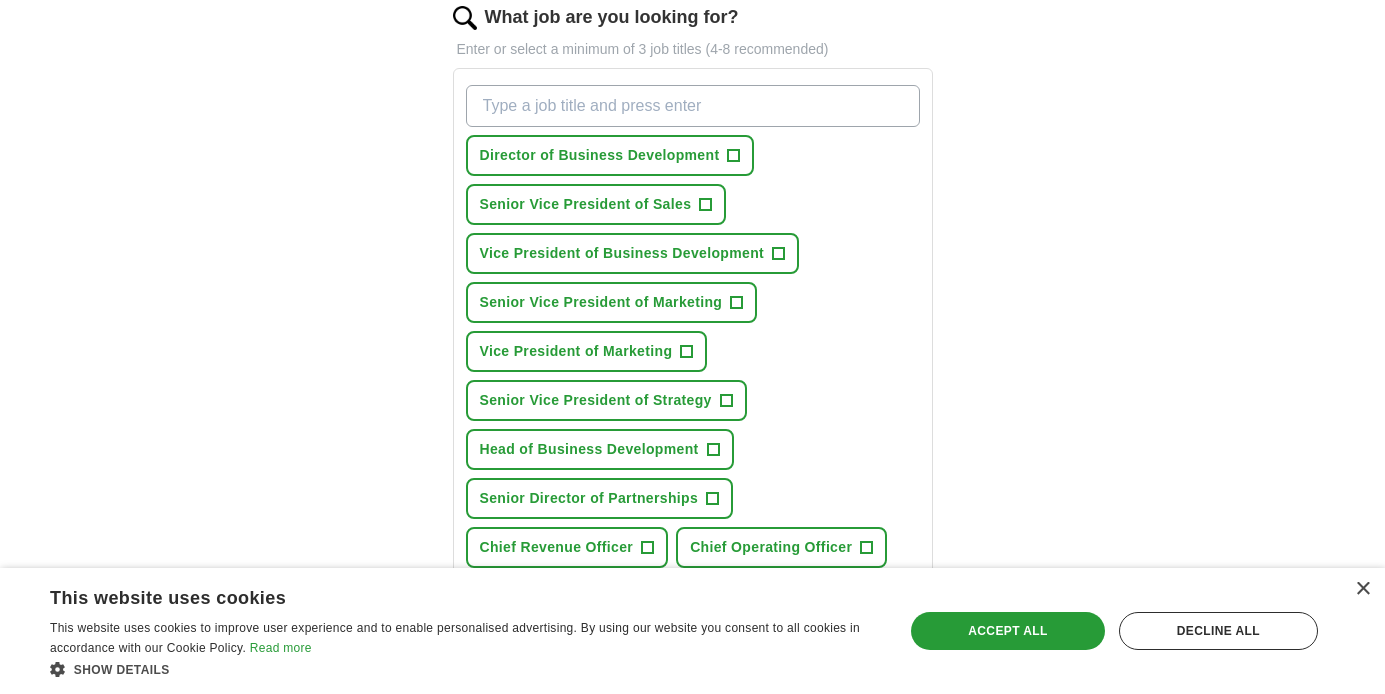 scroll, scrollTop: 665, scrollLeft: 0, axis: vertical 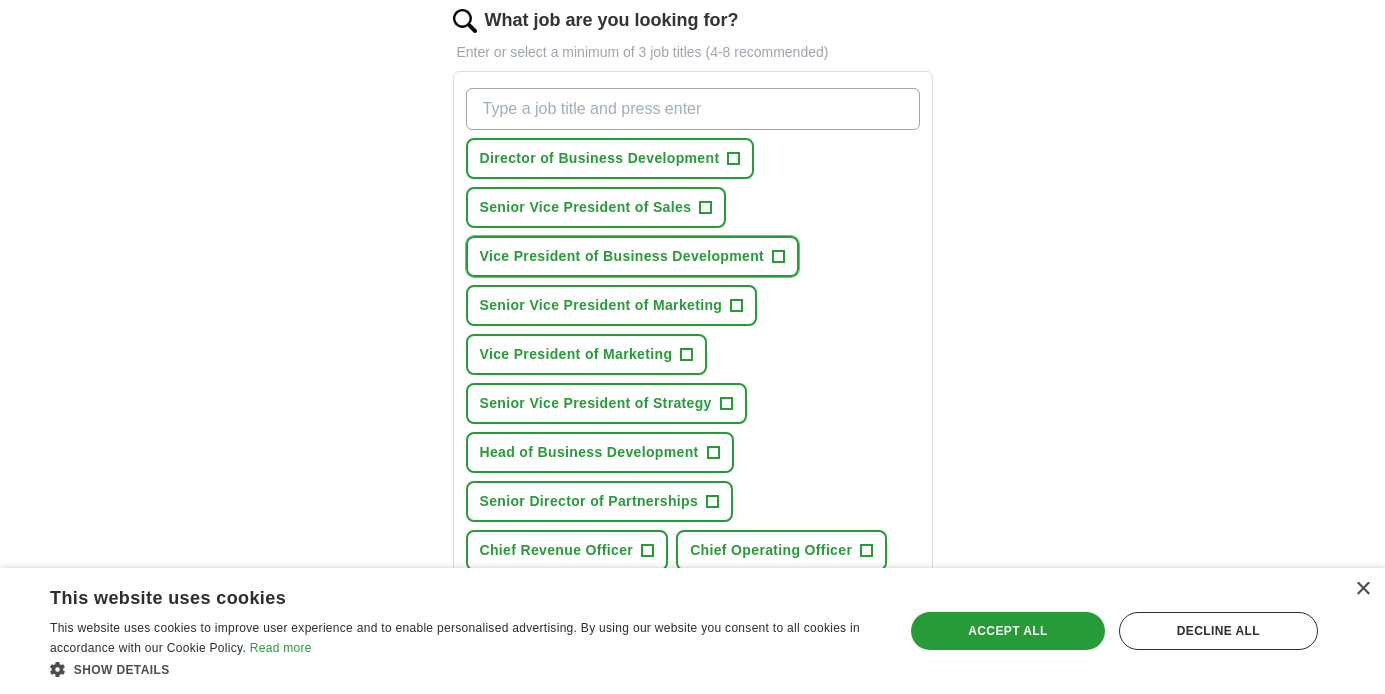 click on "+" at bounding box center (779, 257) 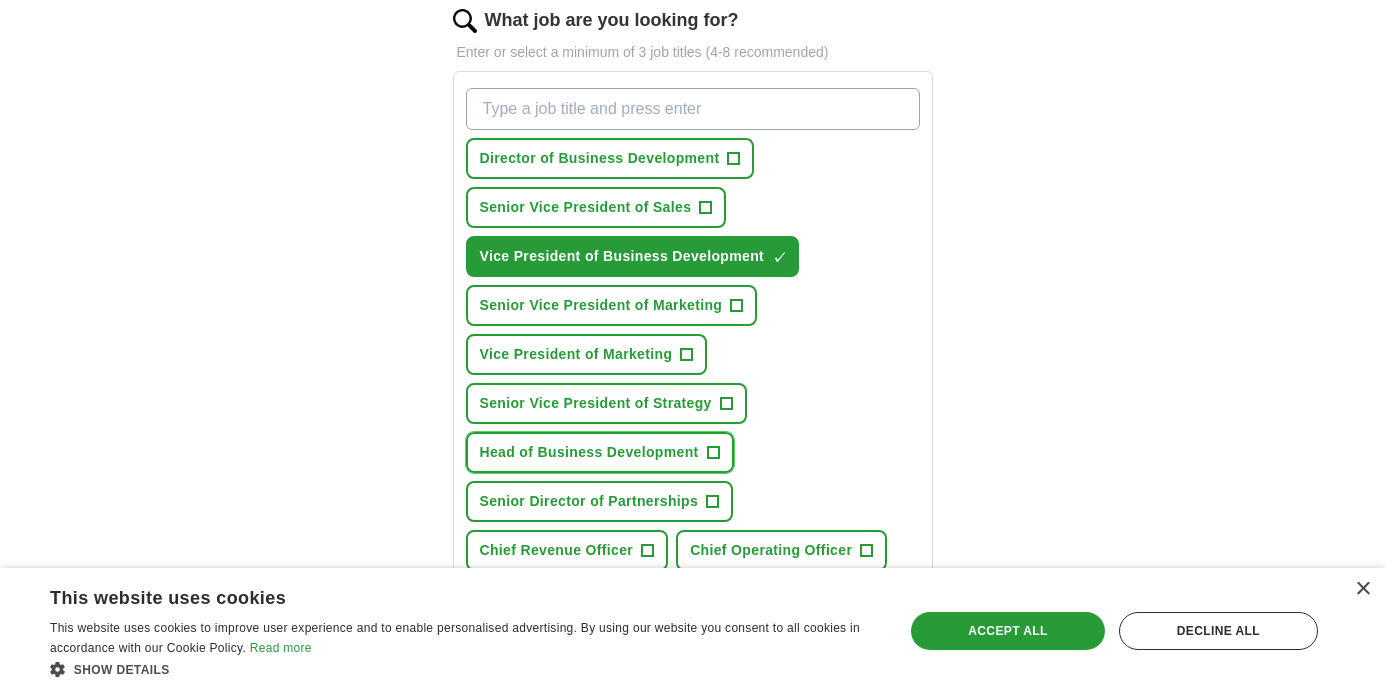 click on "+" at bounding box center [713, 453] 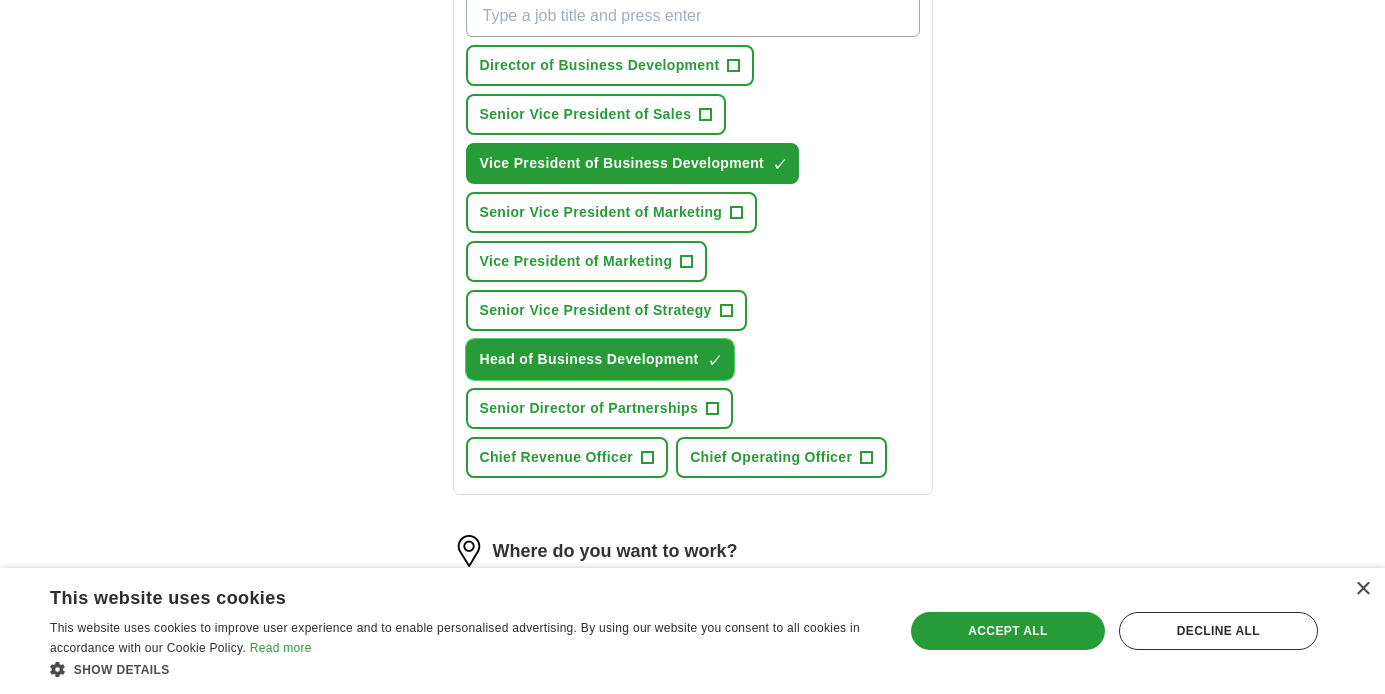 scroll, scrollTop: 789, scrollLeft: 0, axis: vertical 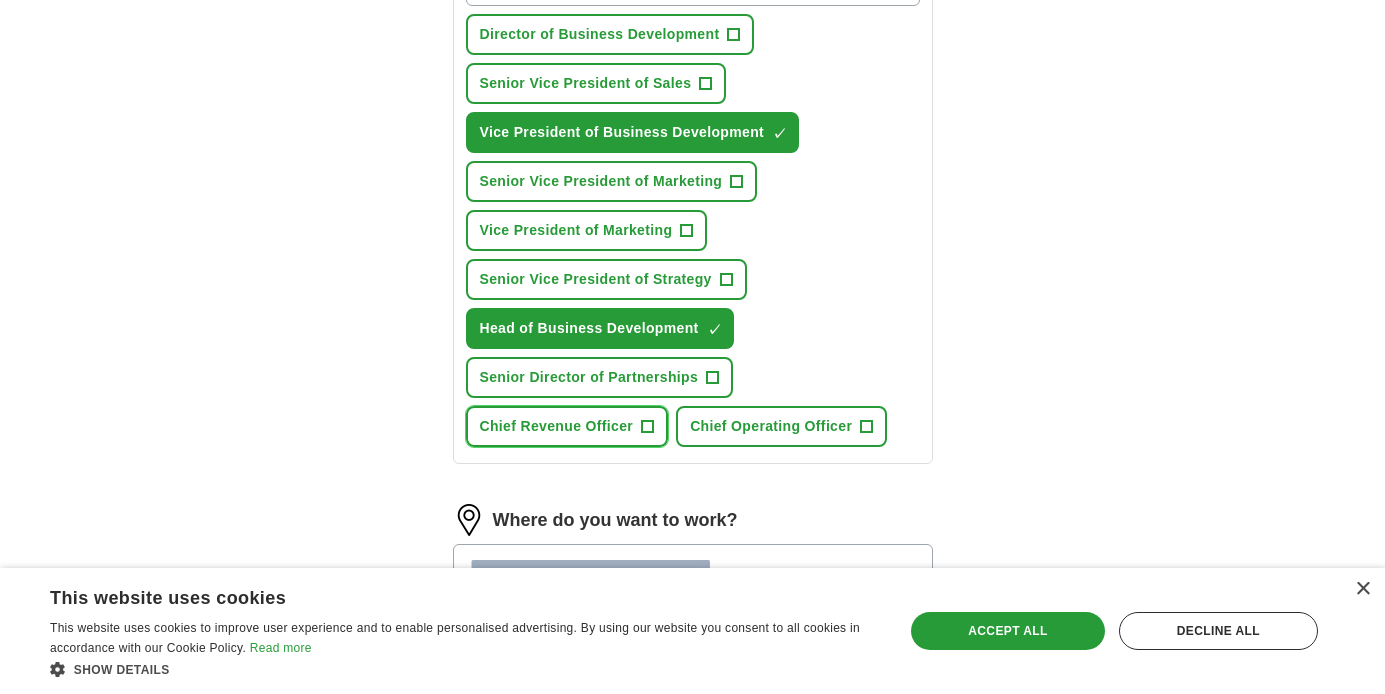 click on "+" at bounding box center [648, 427] 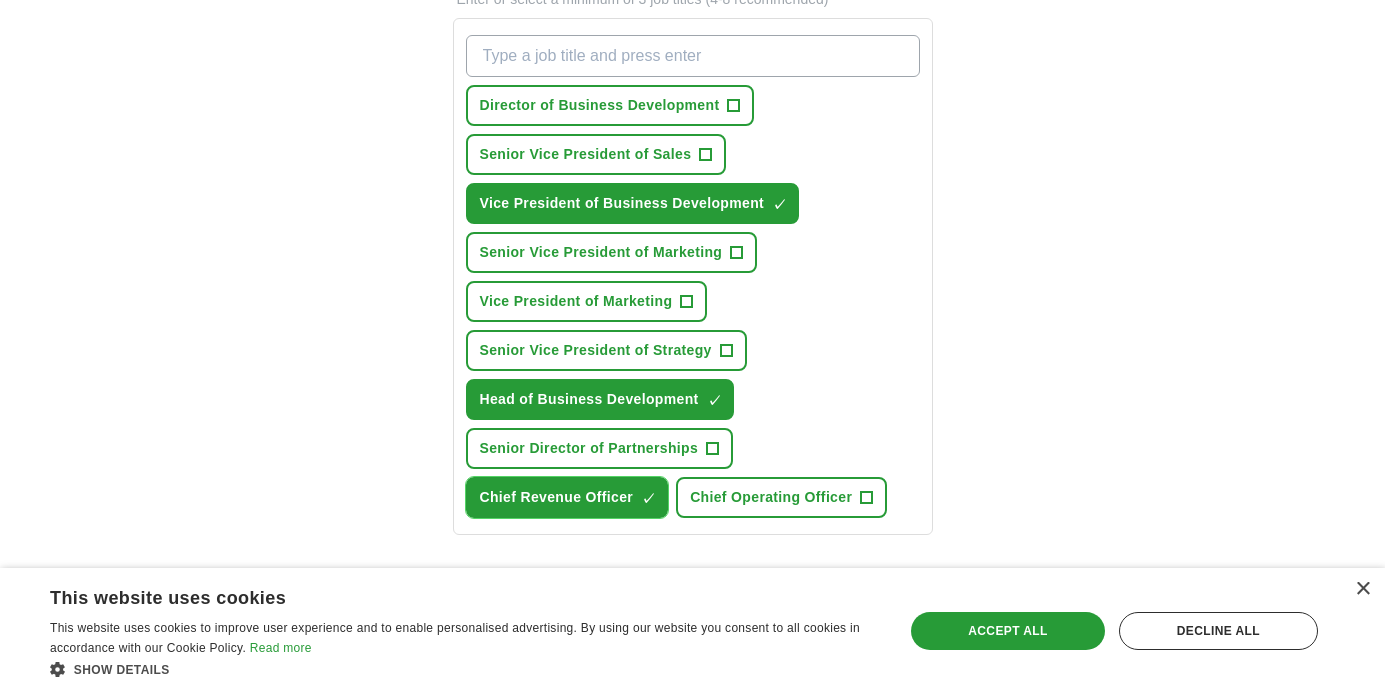 scroll, scrollTop: 711, scrollLeft: 0, axis: vertical 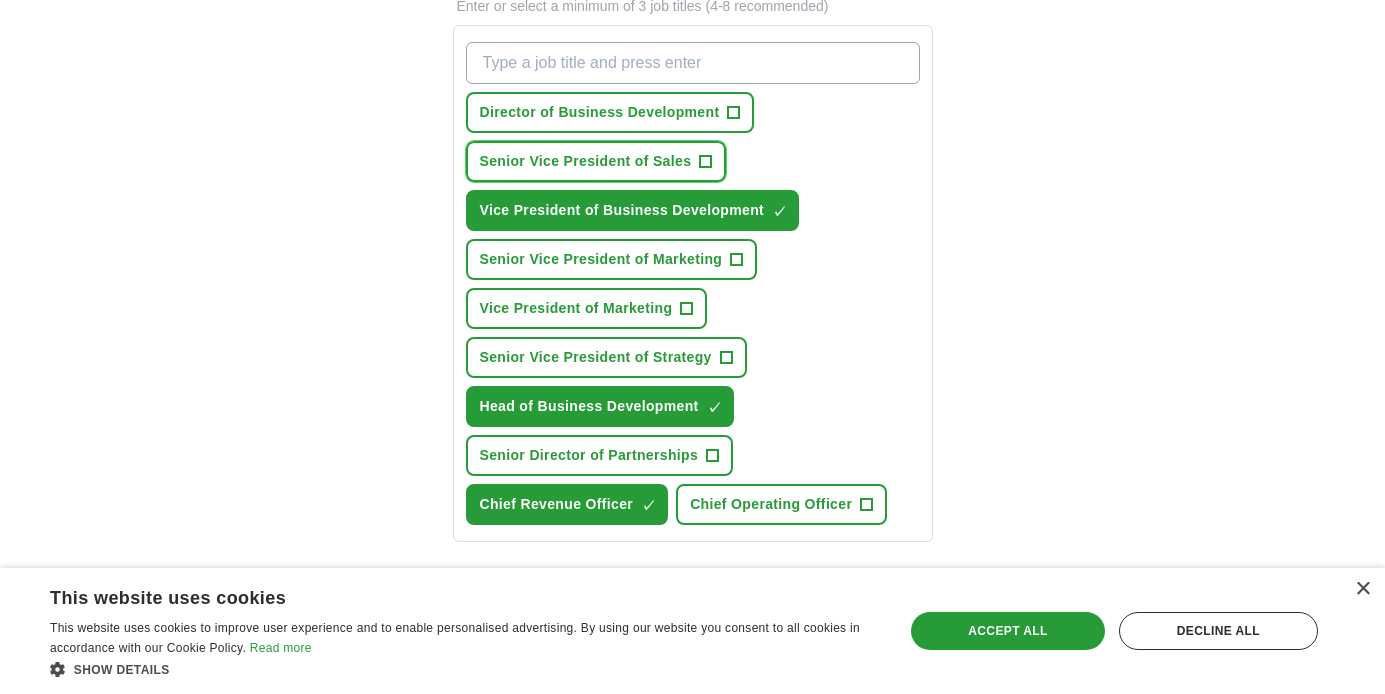 click on "+" at bounding box center [706, 162] 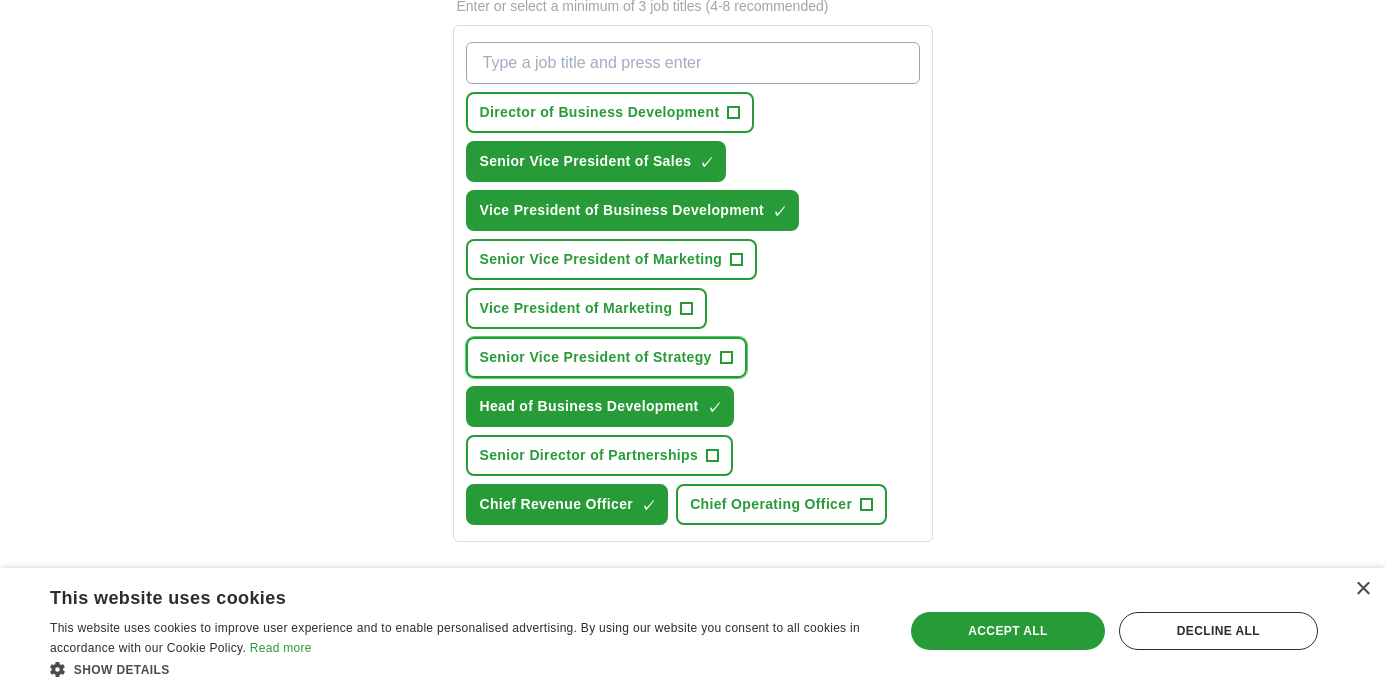 click on "+" at bounding box center (726, 358) 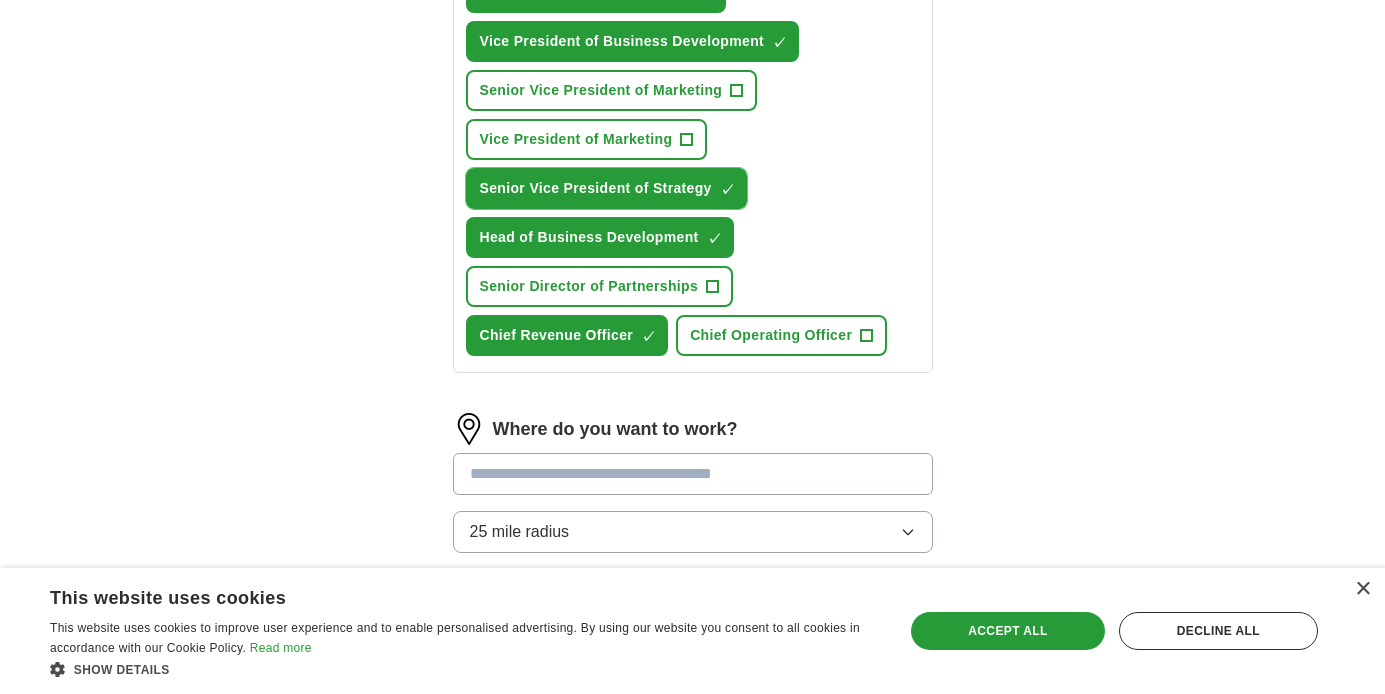 scroll, scrollTop: 1010, scrollLeft: 0, axis: vertical 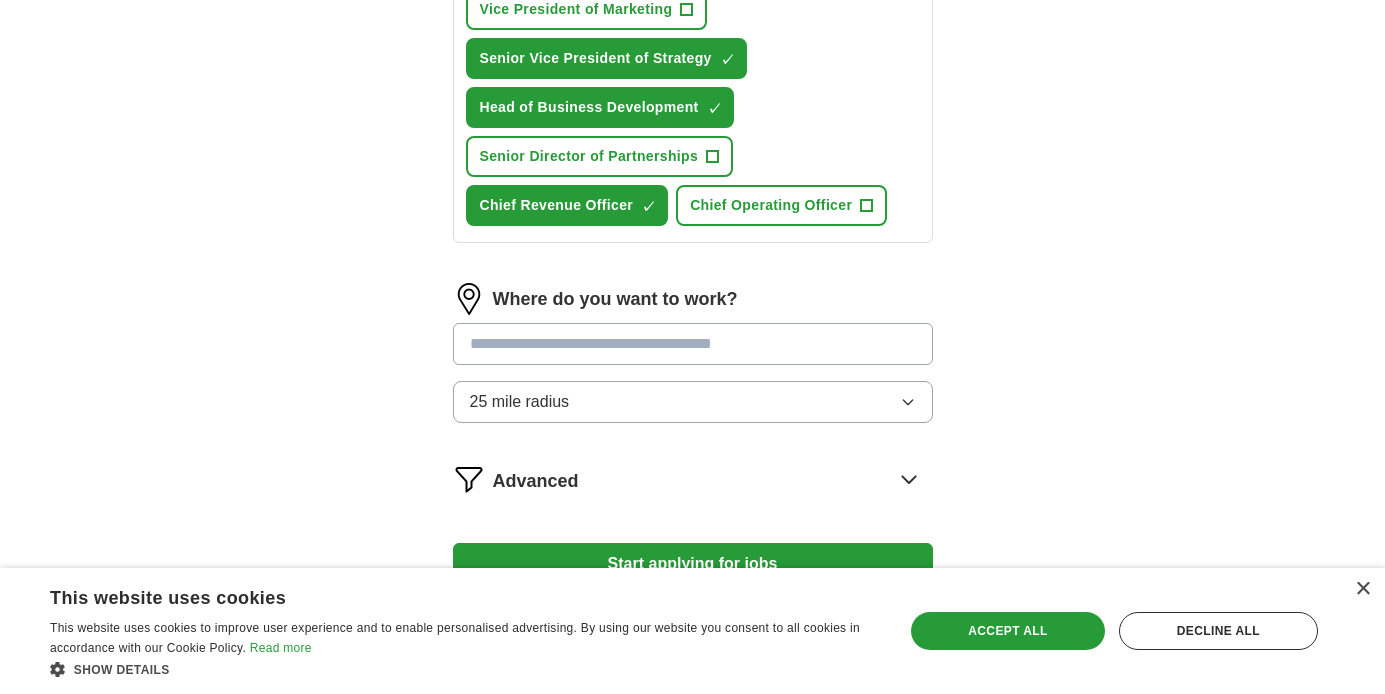 click at bounding box center (693, 344) 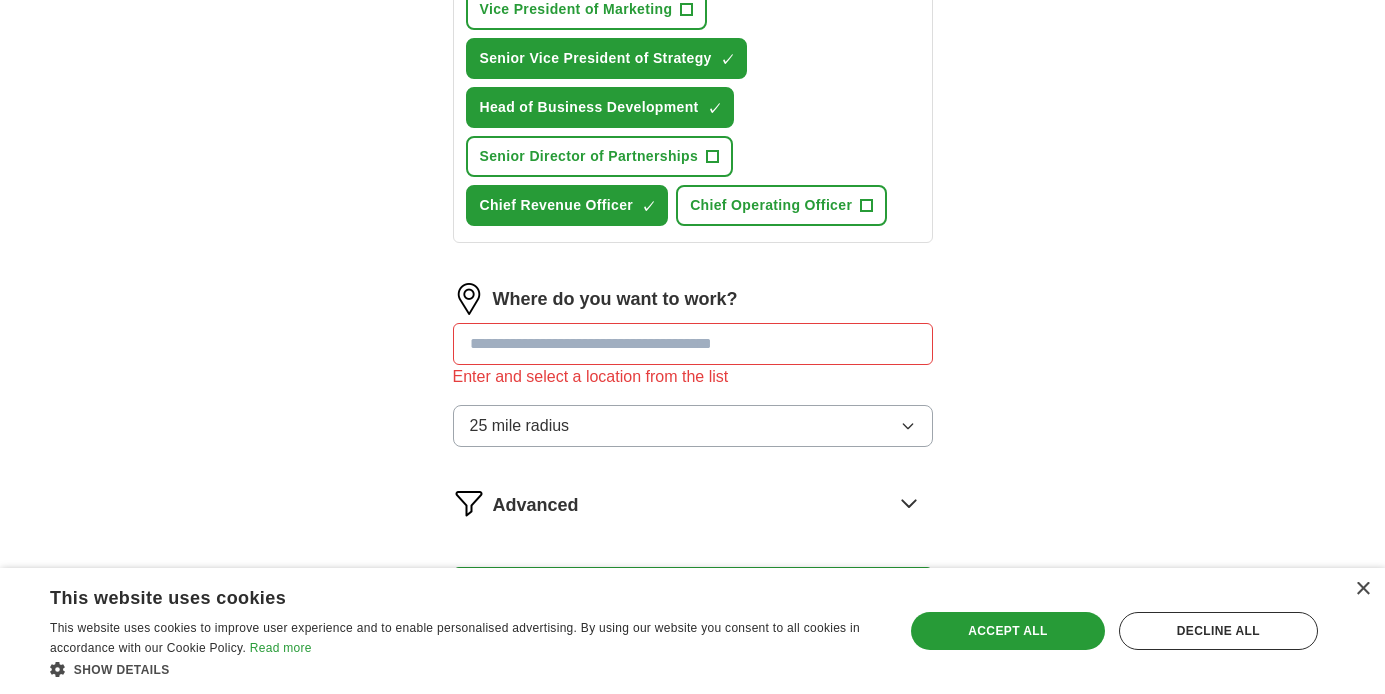 click at bounding box center [693, 344] 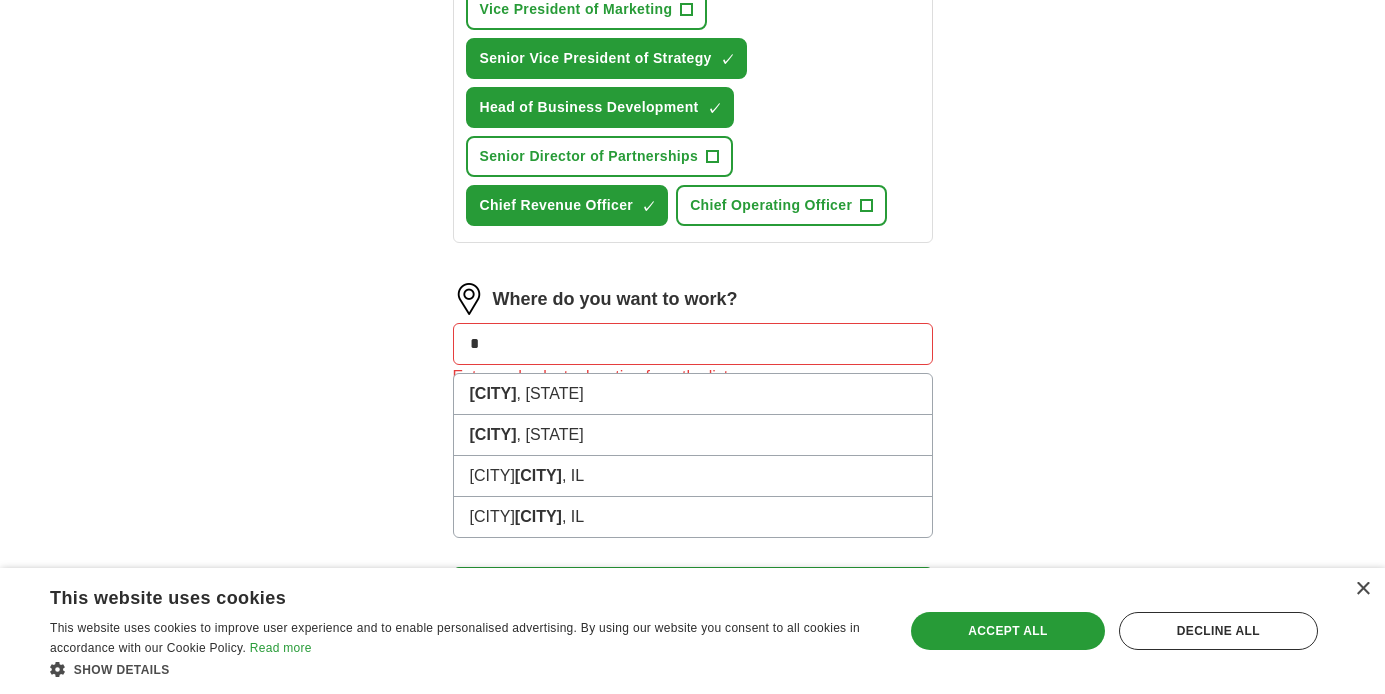 type on "*" 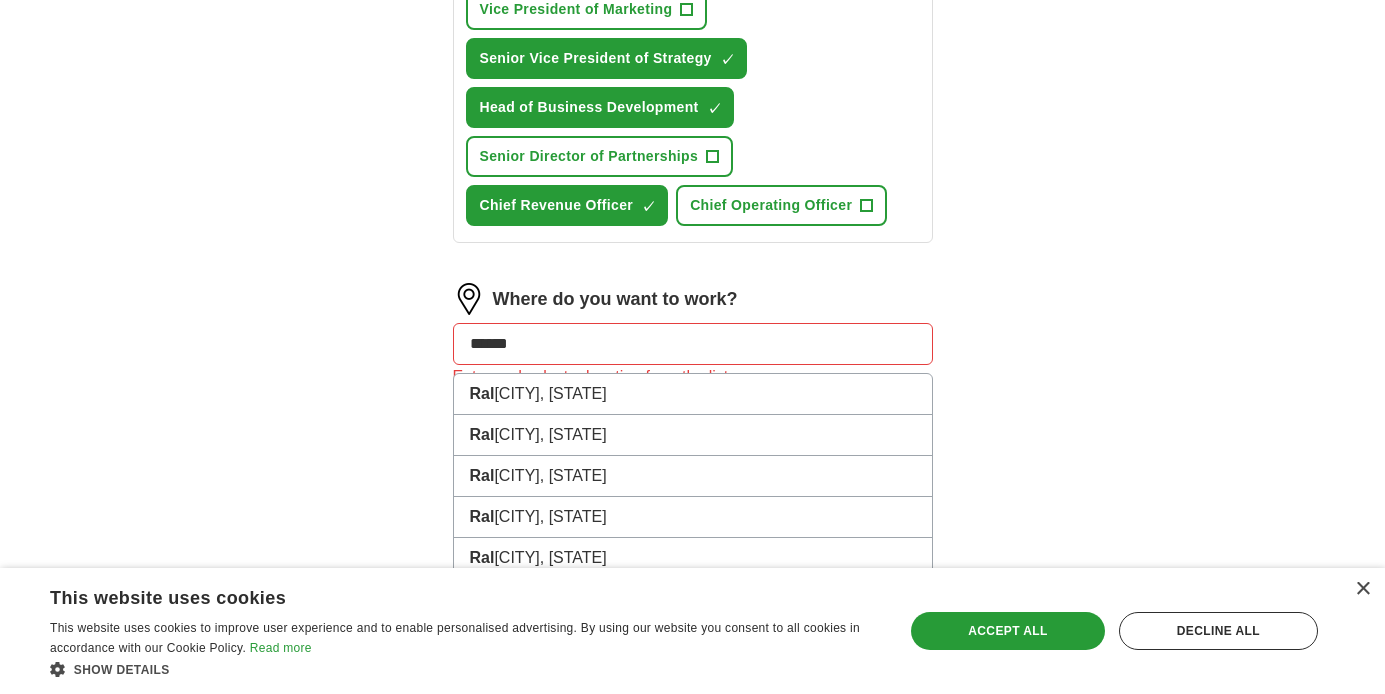 type on "*******" 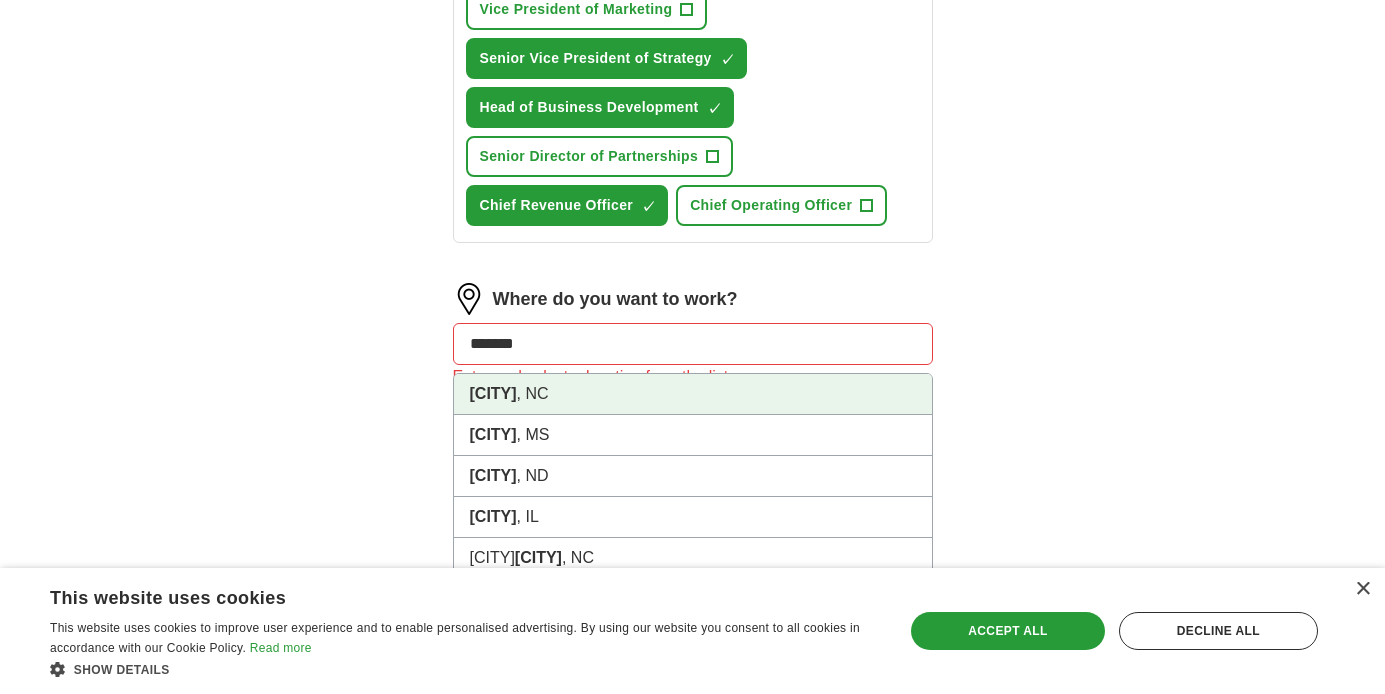 click on "Raleigh" at bounding box center (493, 393) 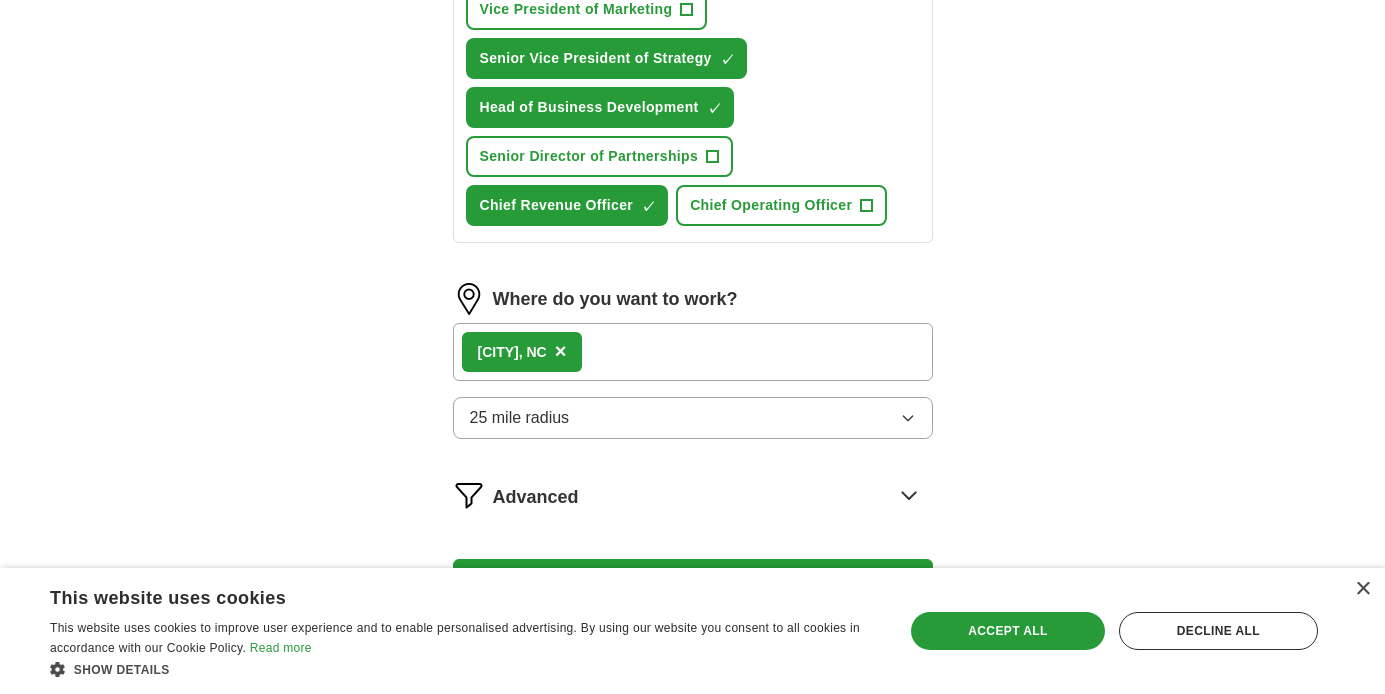 click 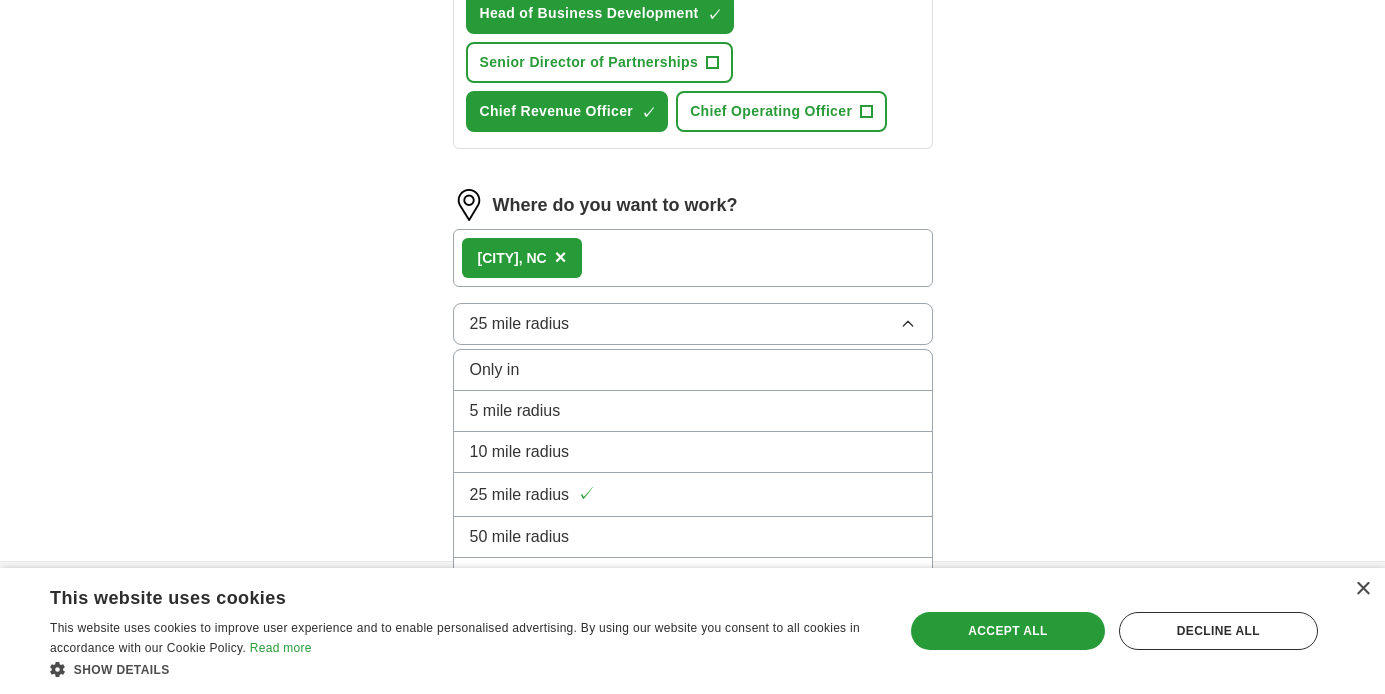 scroll, scrollTop: 1101, scrollLeft: 0, axis: vertical 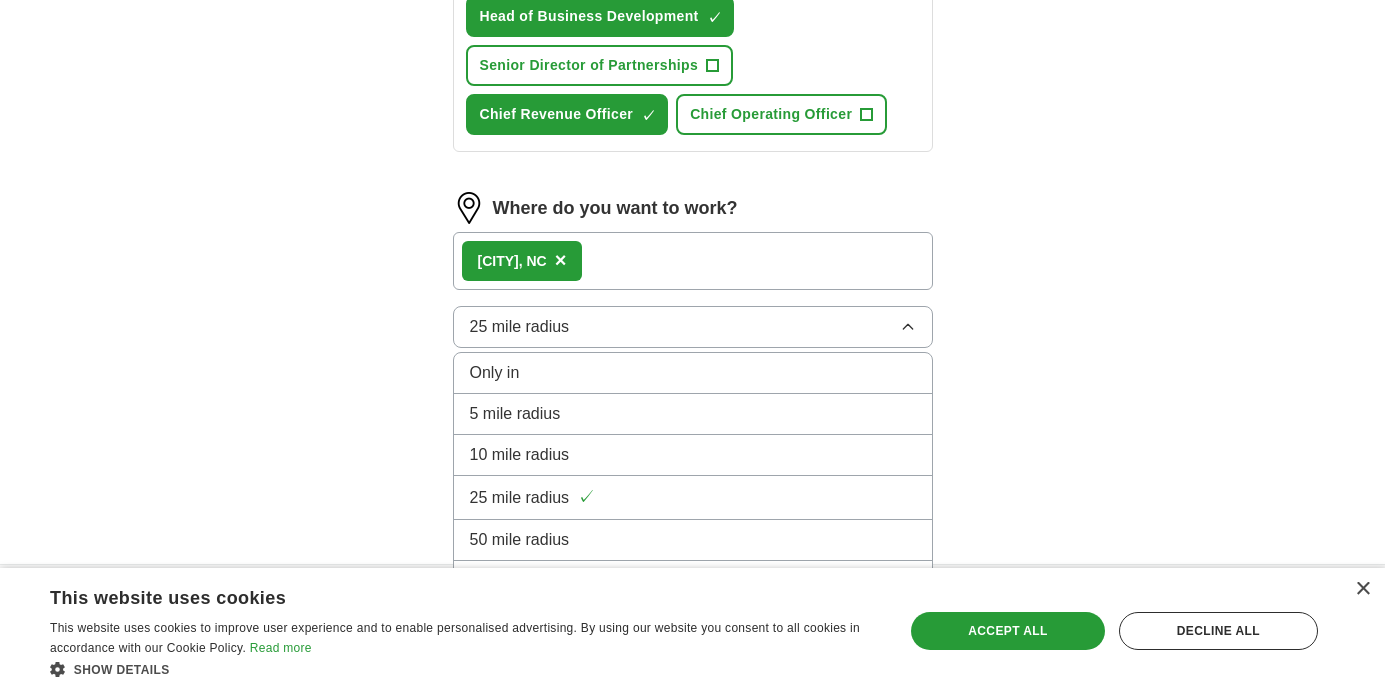 click on "50 mile radius" at bounding box center (693, 540) 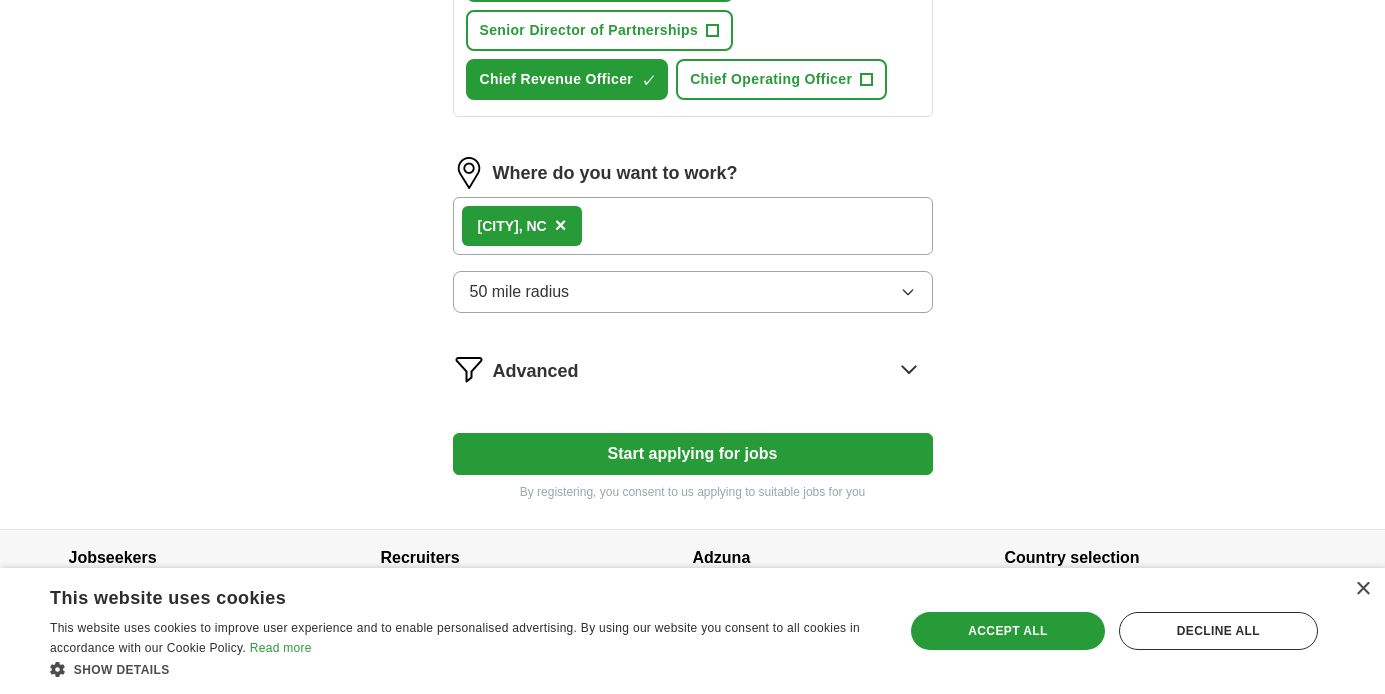scroll, scrollTop: 1168, scrollLeft: 0, axis: vertical 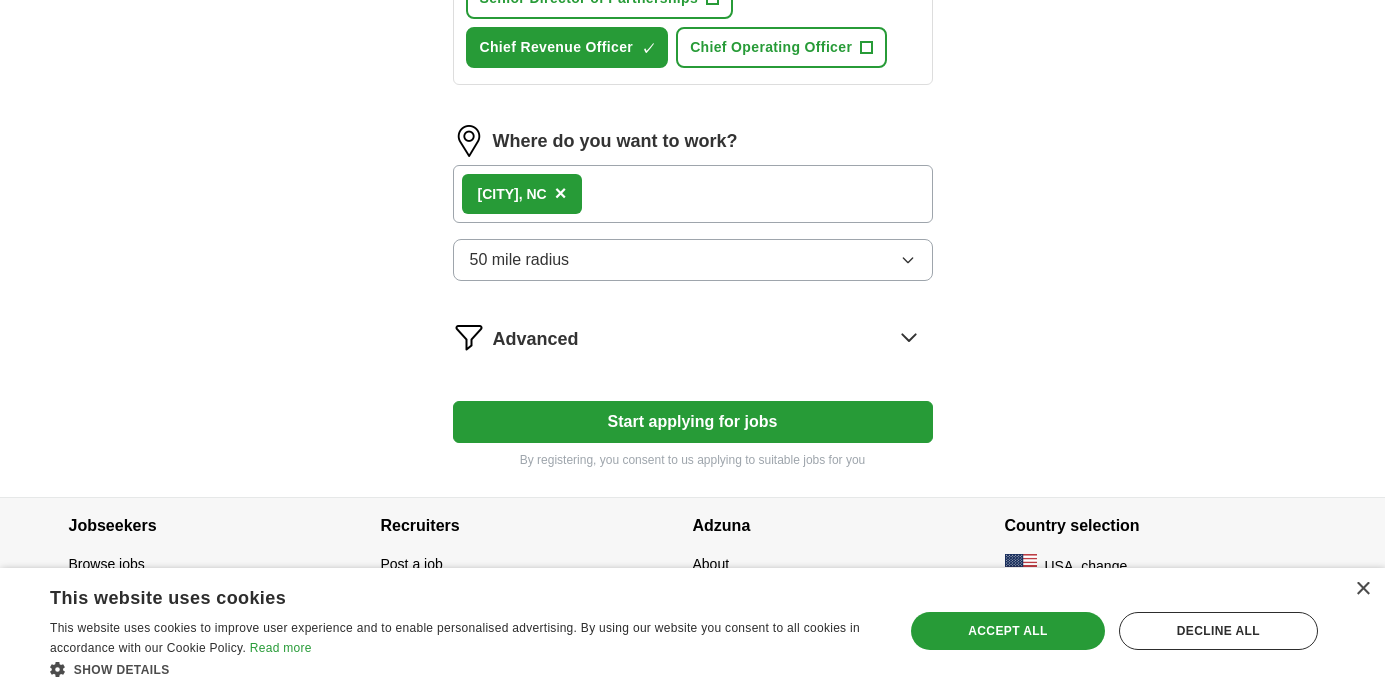 click 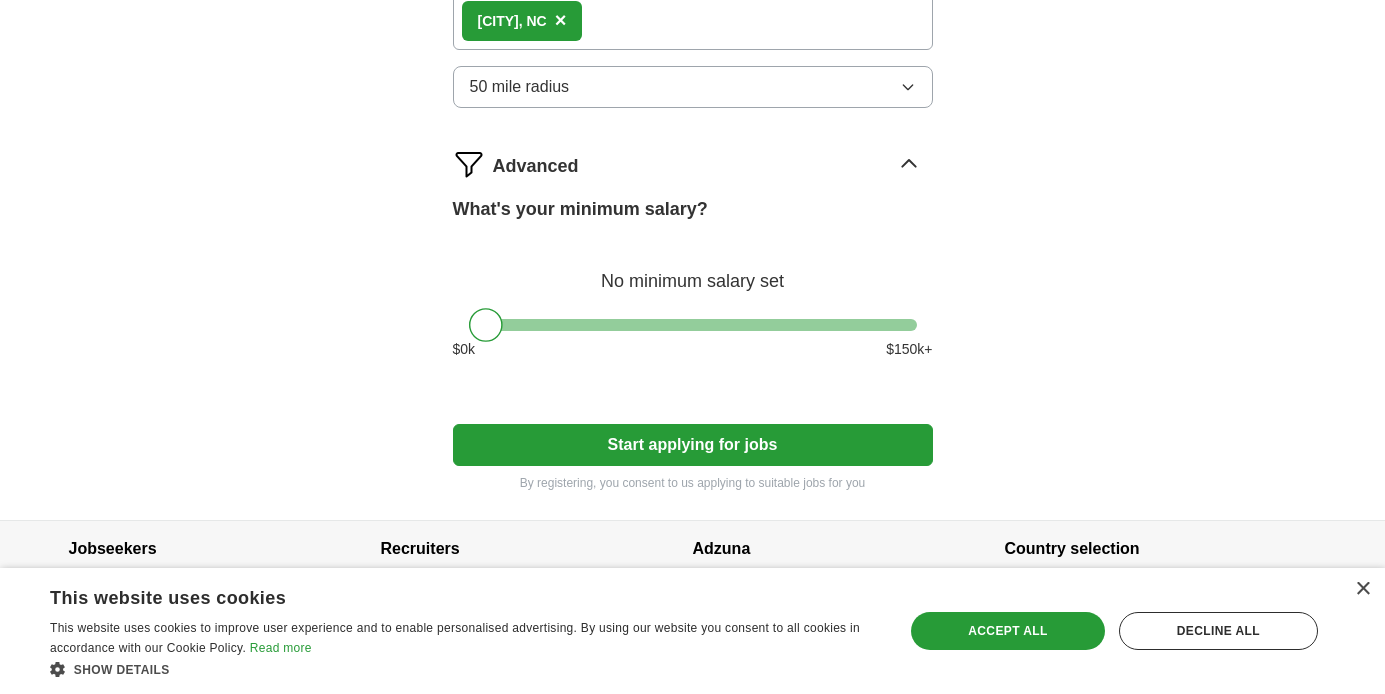scroll, scrollTop: 1369, scrollLeft: 0, axis: vertical 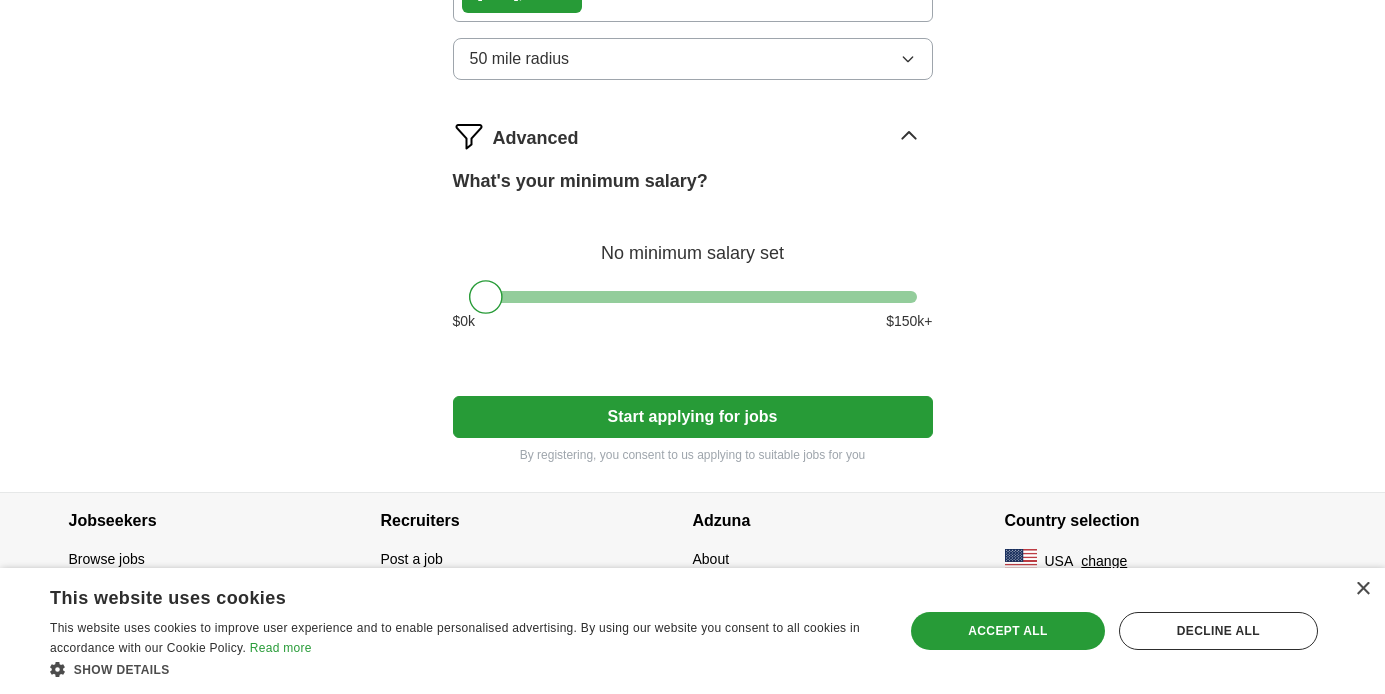 click on "Start applying for jobs" at bounding box center (693, 417) 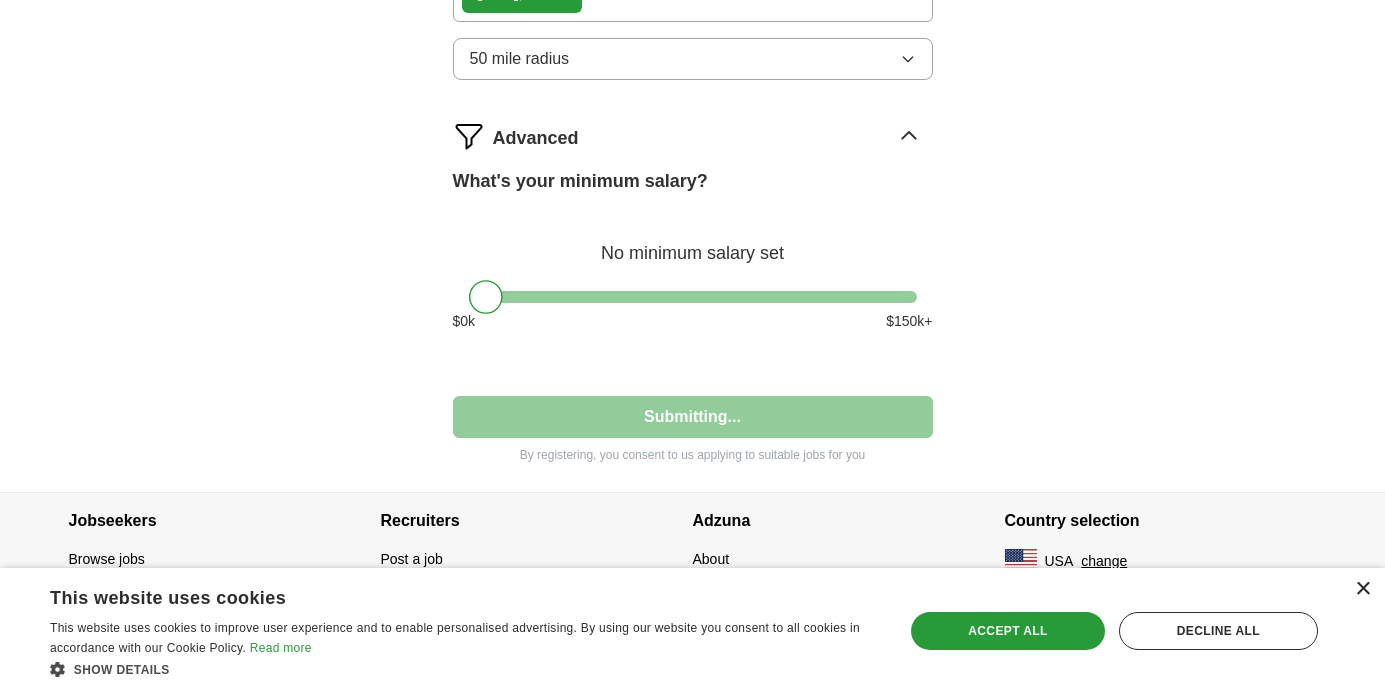click on "×" at bounding box center (1362, 589) 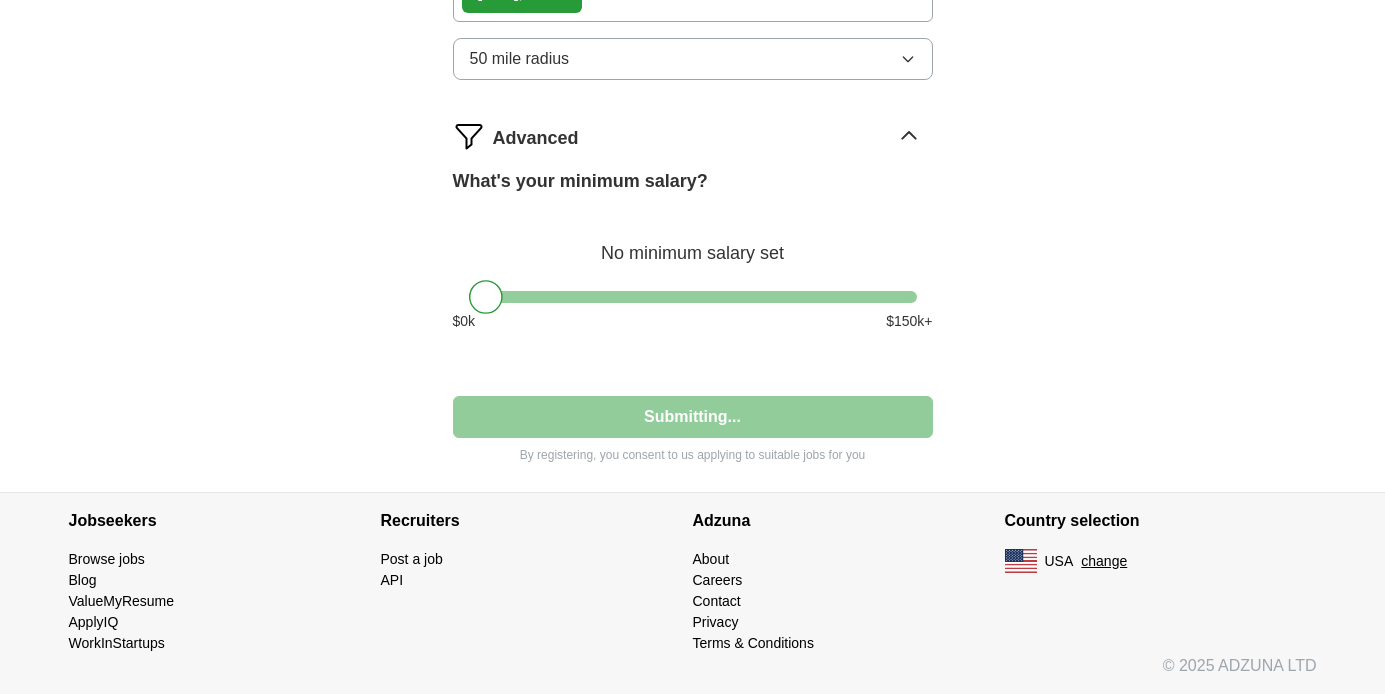 select on "**" 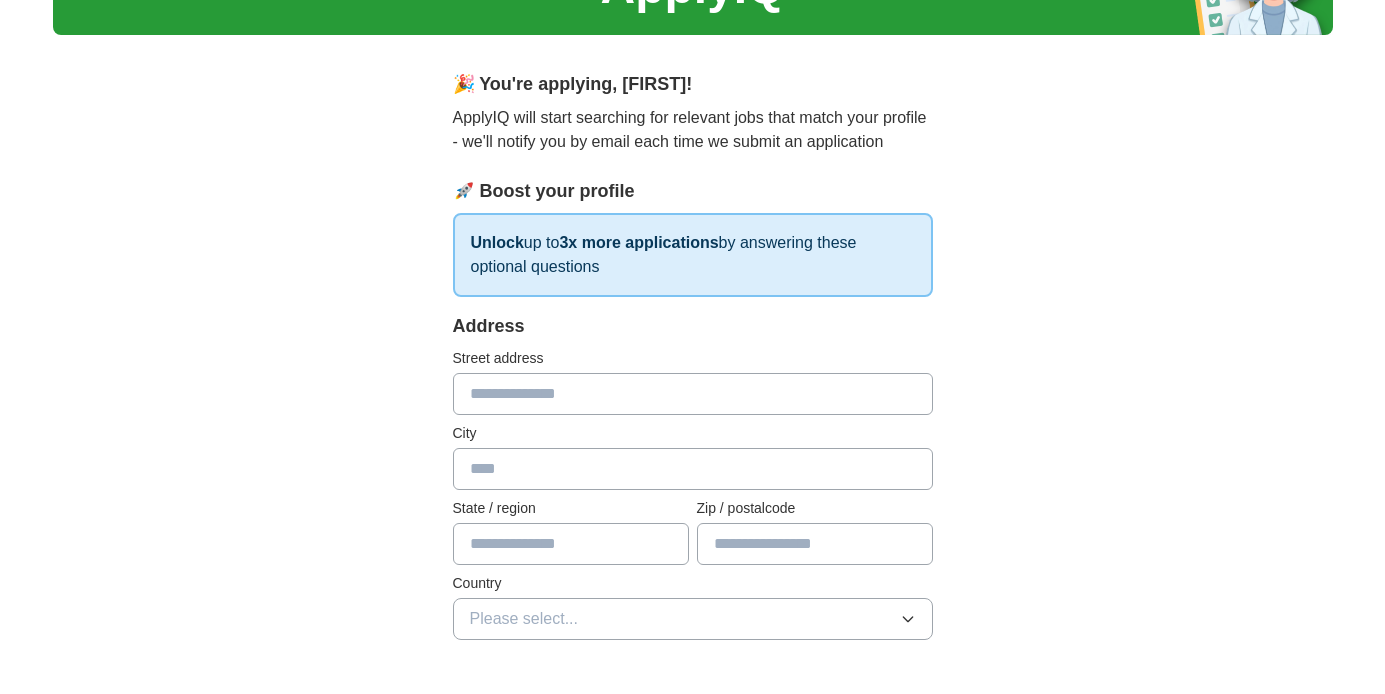 scroll, scrollTop: 131, scrollLeft: 0, axis: vertical 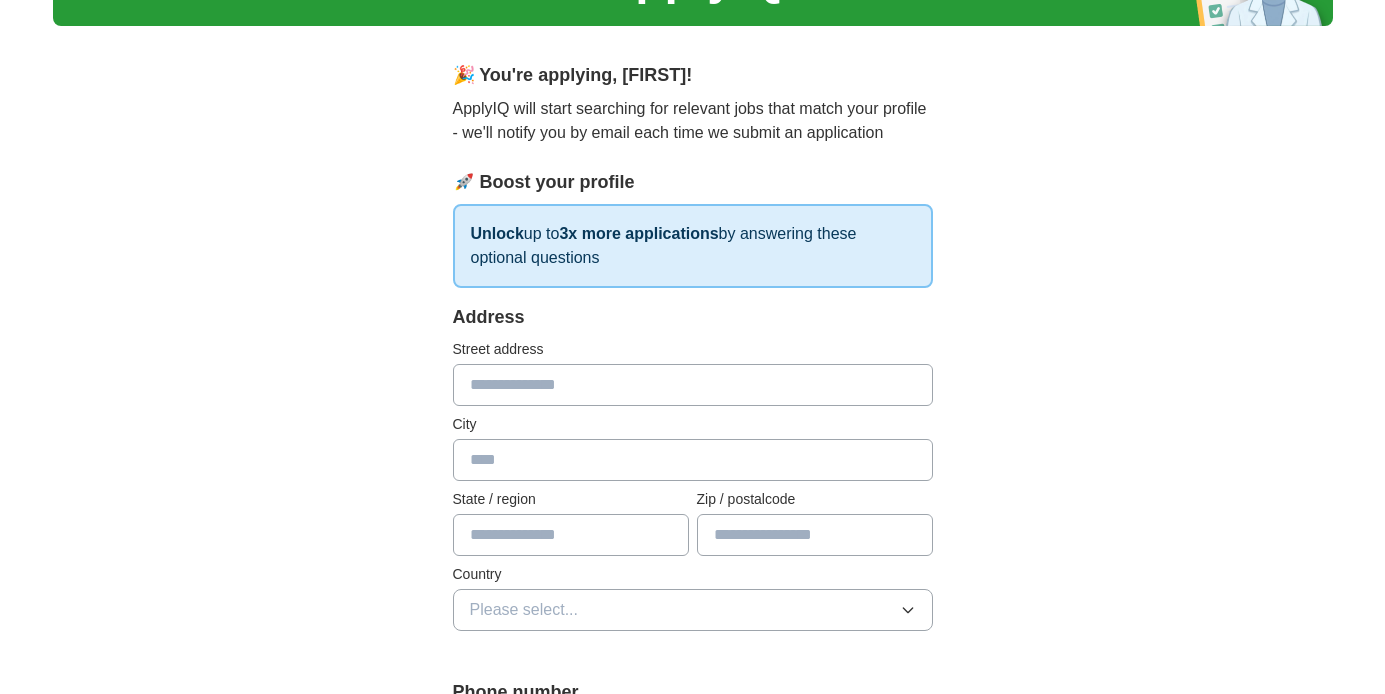 click at bounding box center [693, 385] 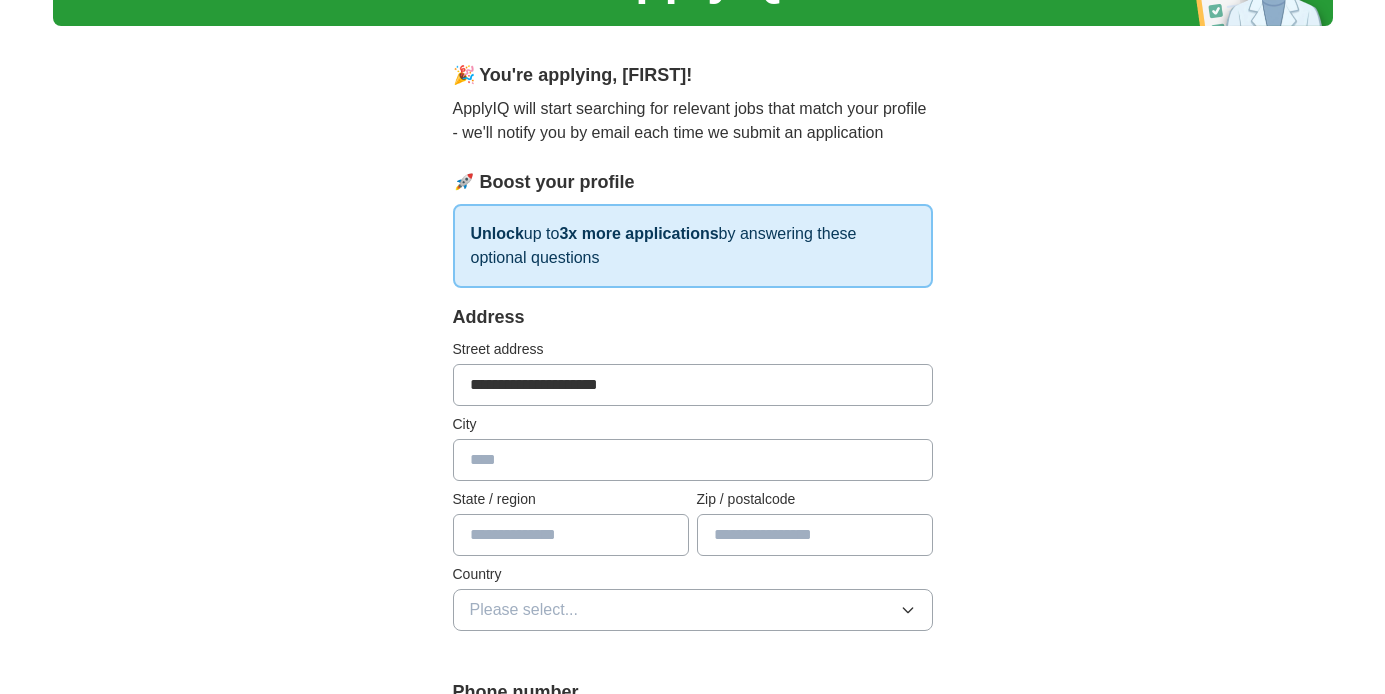type on "**********" 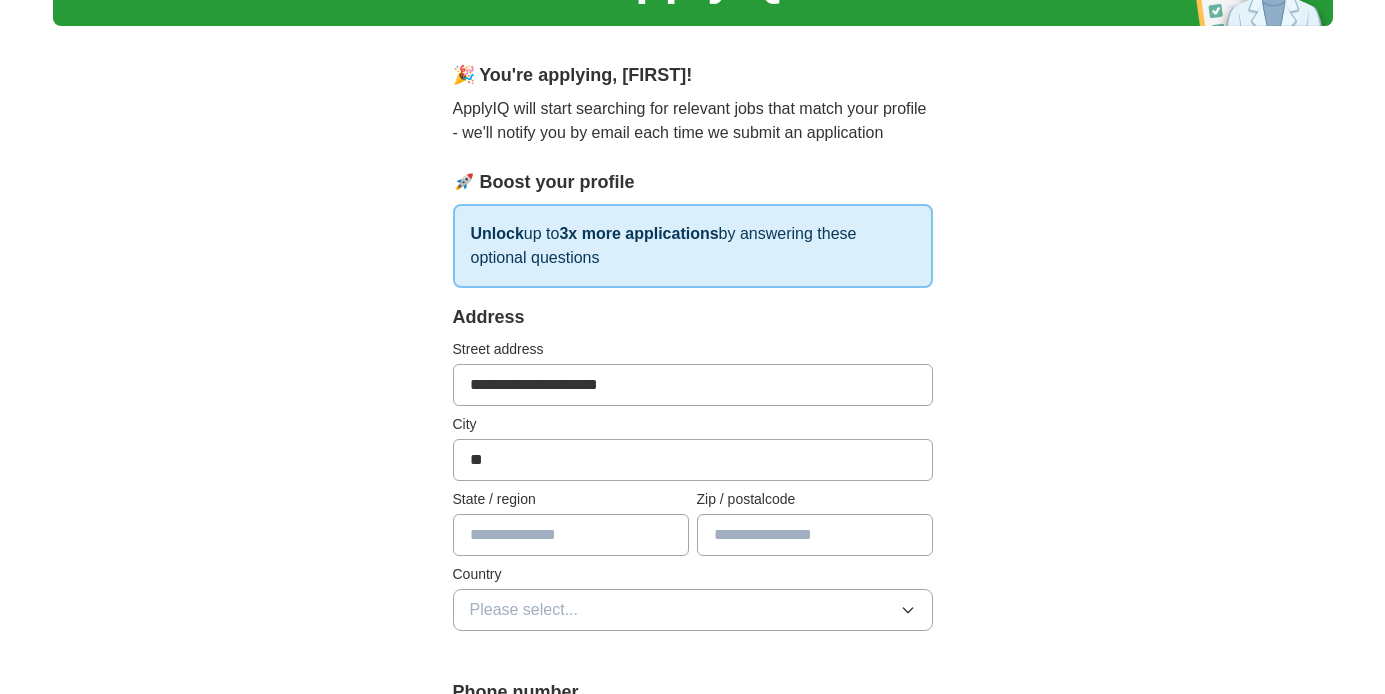 type on "*" 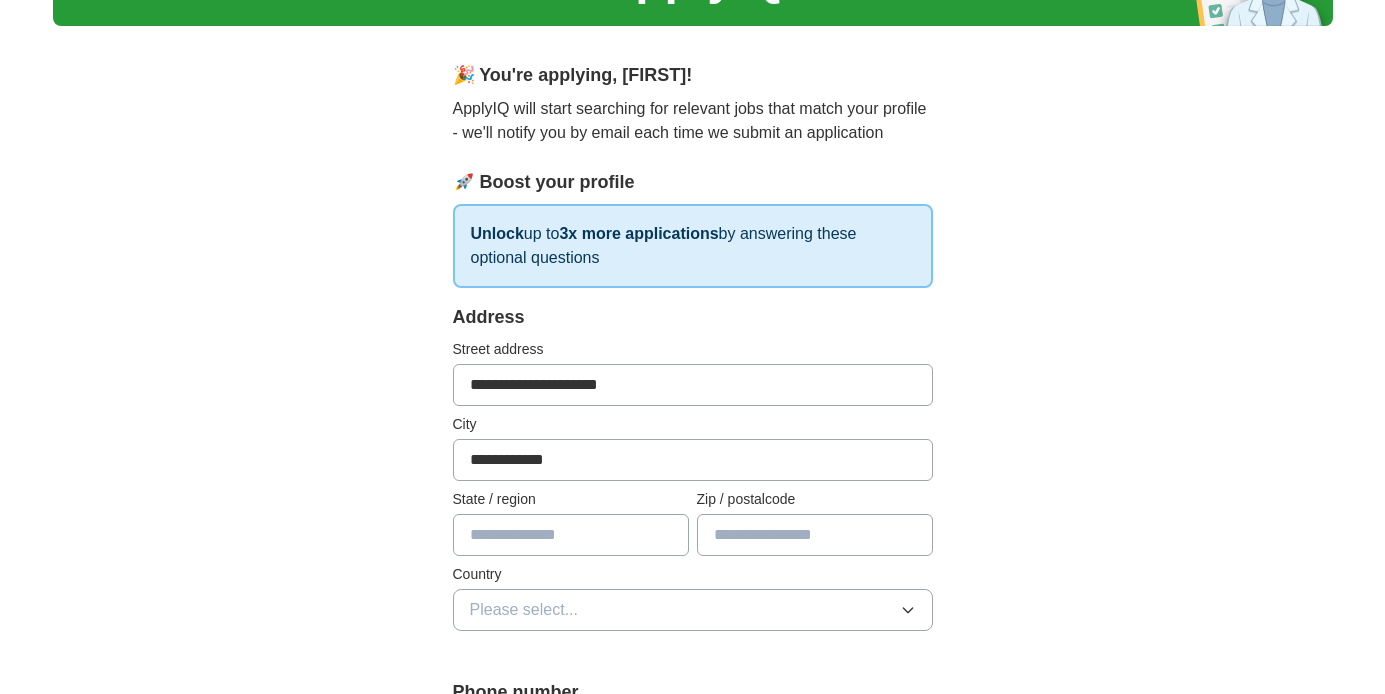 type on "**********" 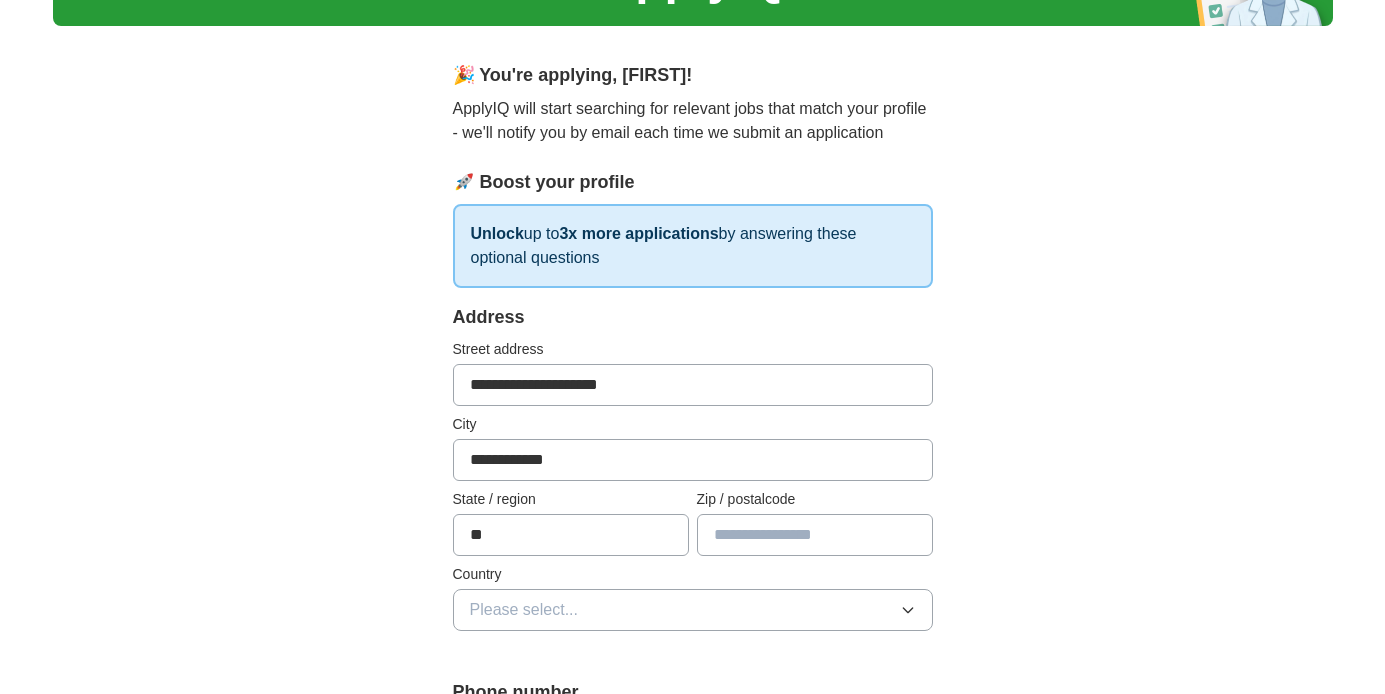 type on "**" 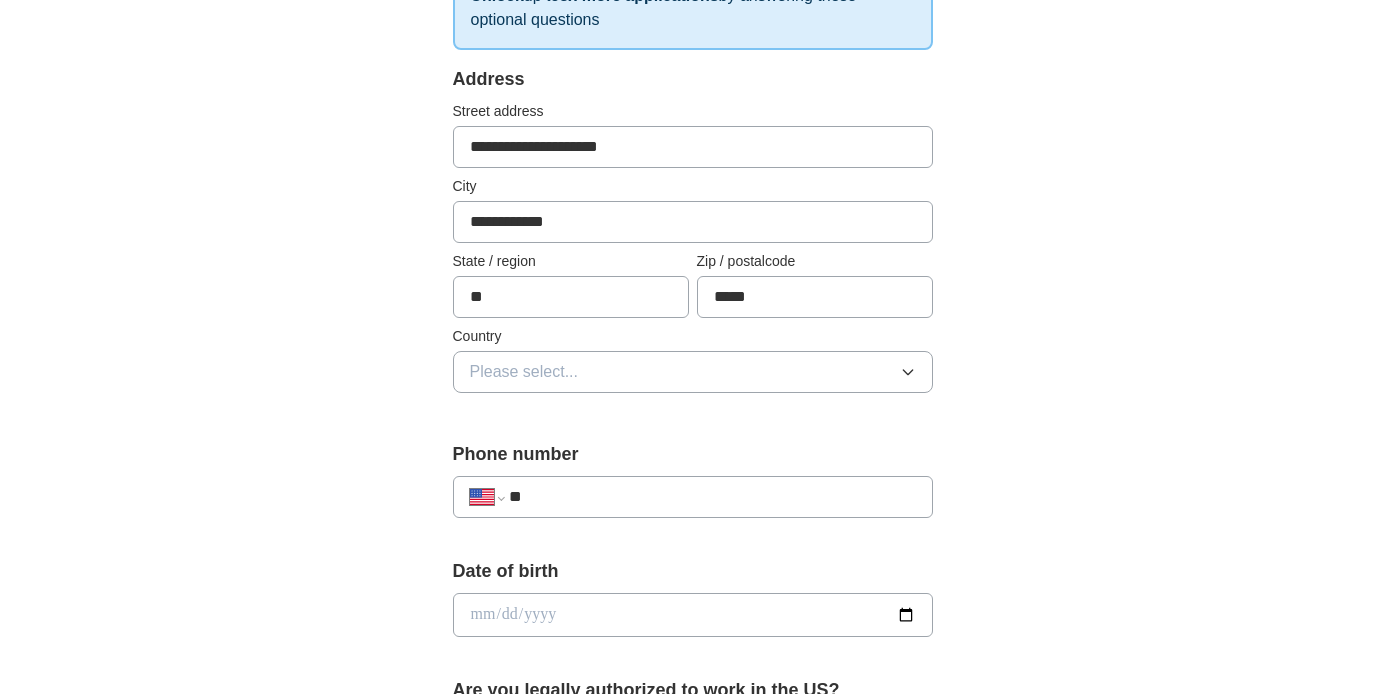 scroll, scrollTop: 394, scrollLeft: 0, axis: vertical 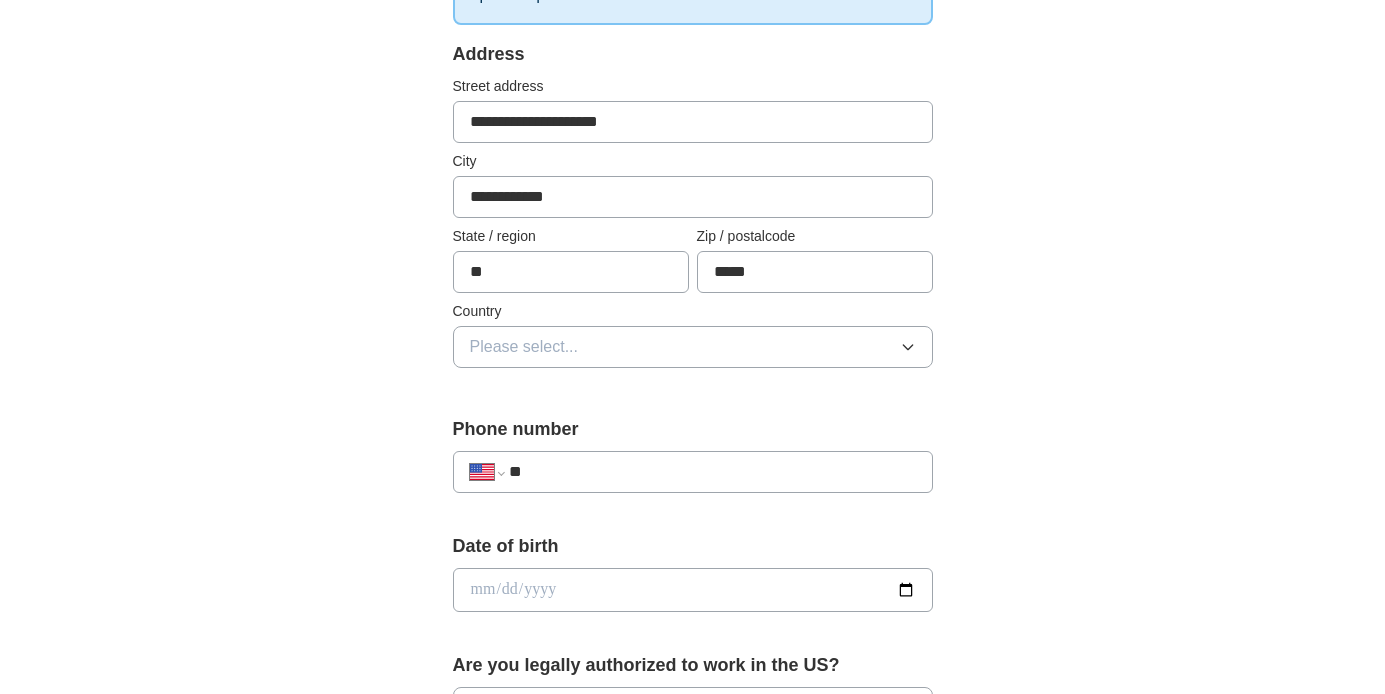 type on "*****" 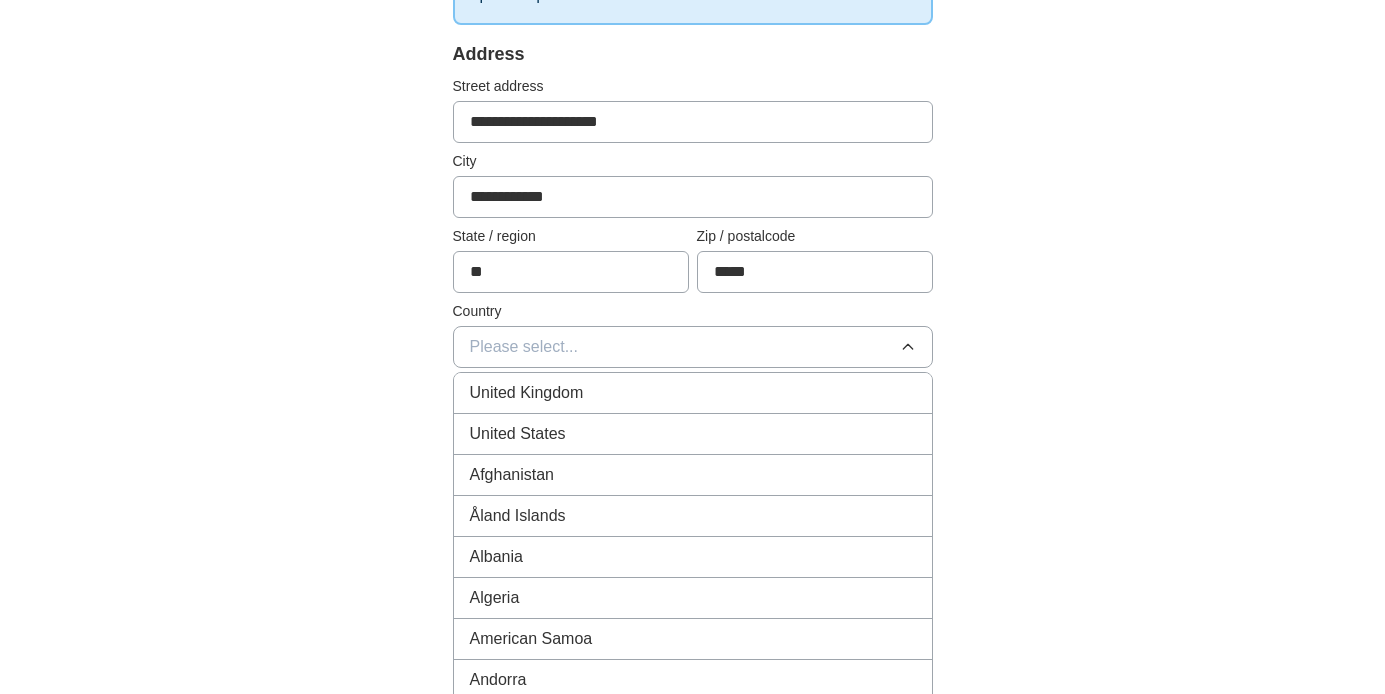 click on "United States" at bounding box center [693, 434] 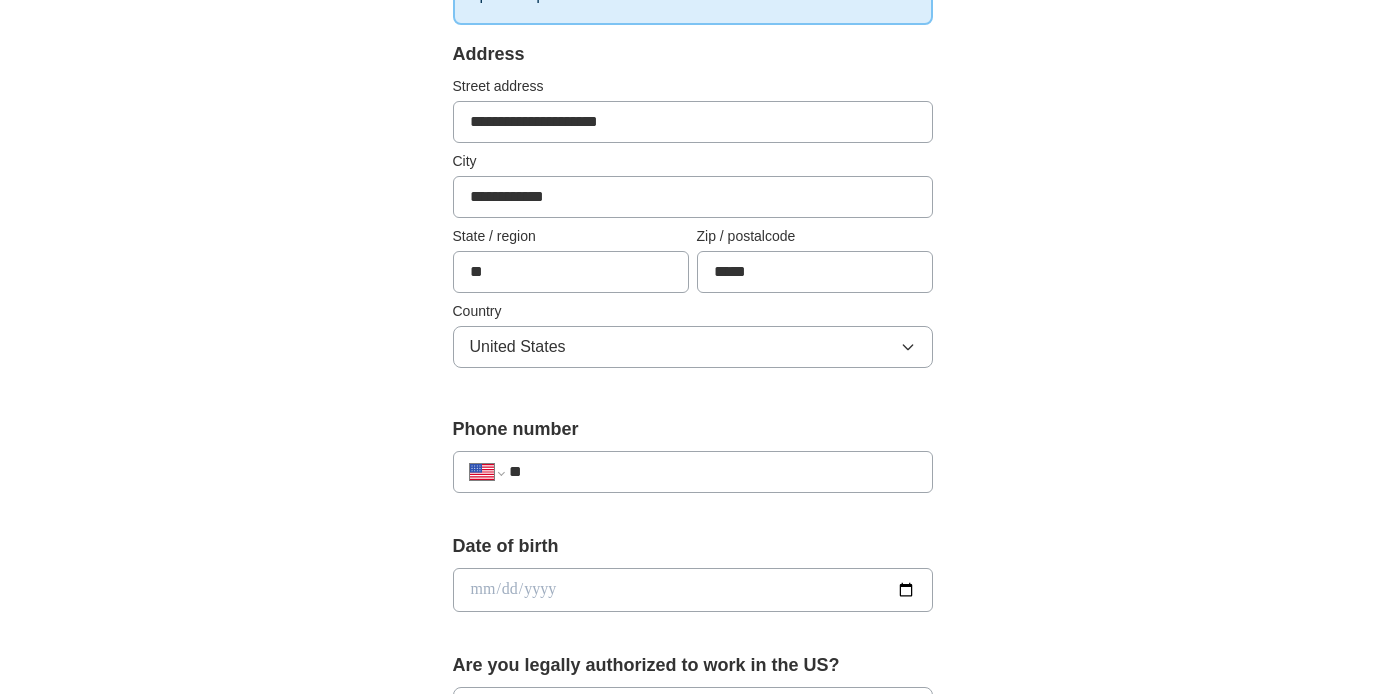 click on "**" at bounding box center [712, 472] 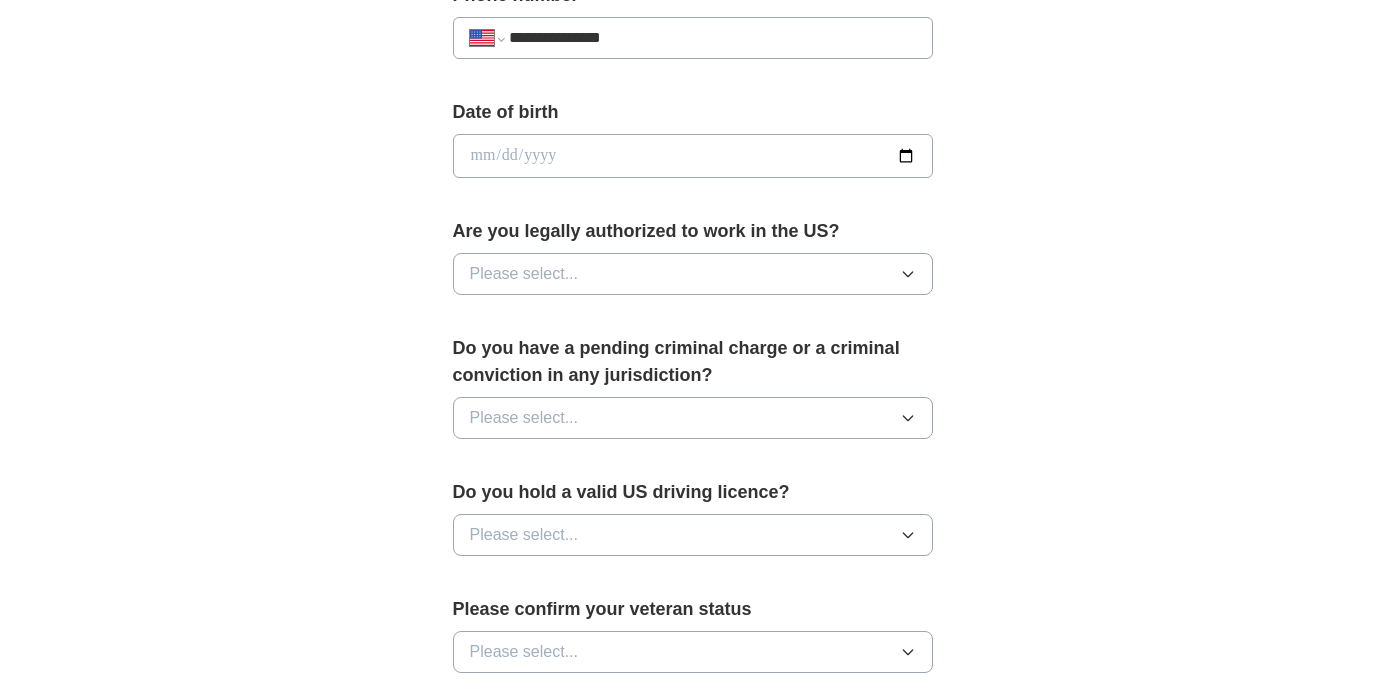scroll, scrollTop: 846, scrollLeft: 0, axis: vertical 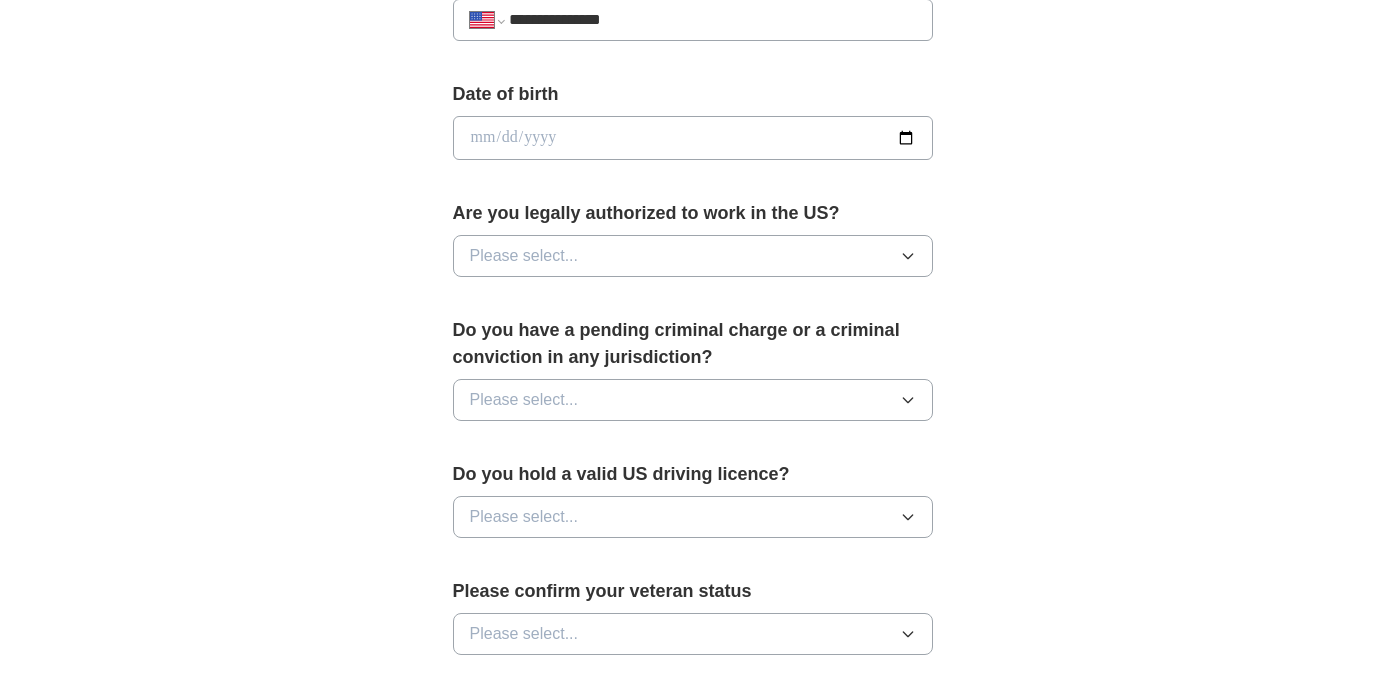 type on "**********" 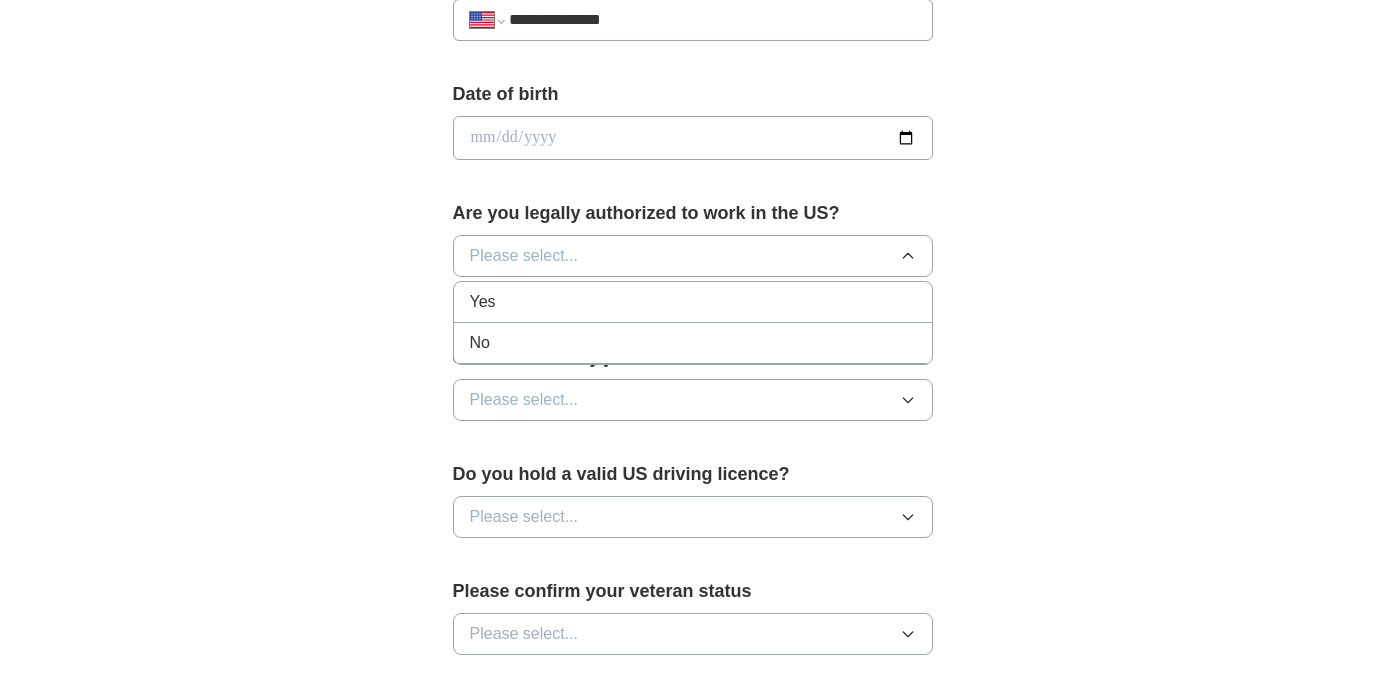 click on "Yes" at bounding box center (693, 302) 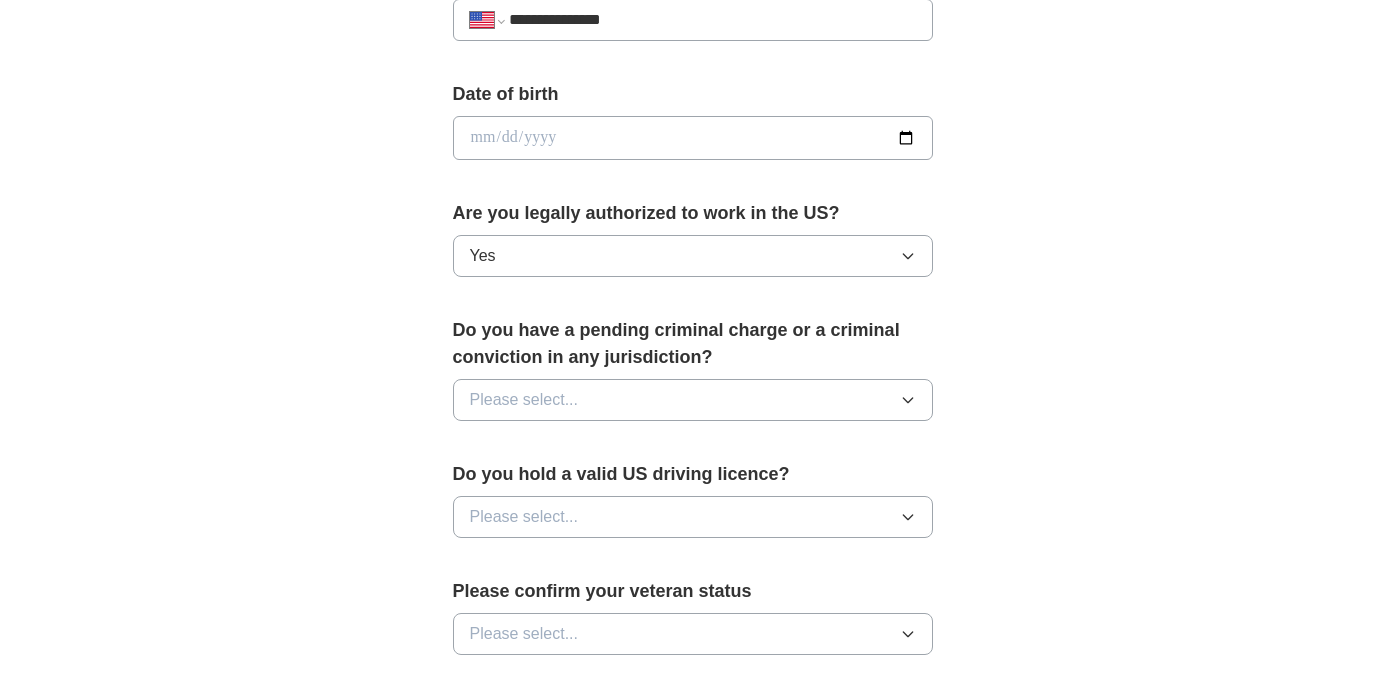 click 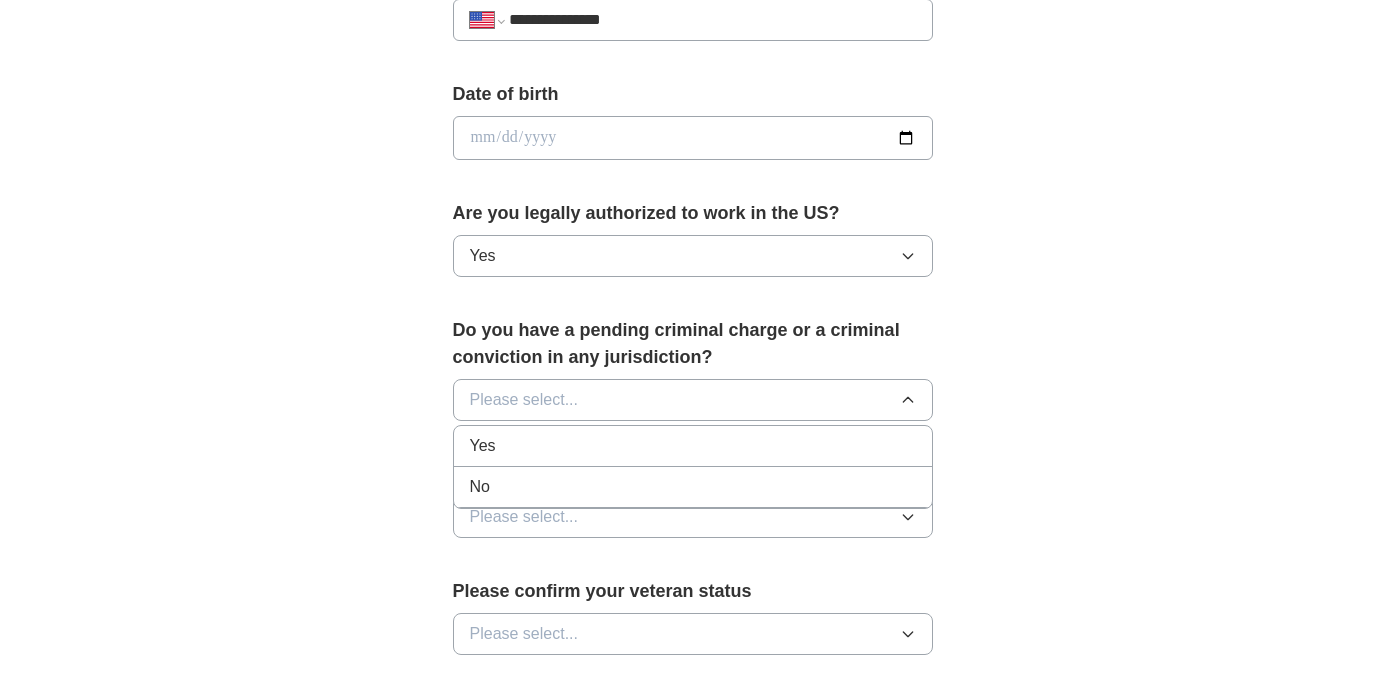 click on "No" at bounding box center (693, 487) 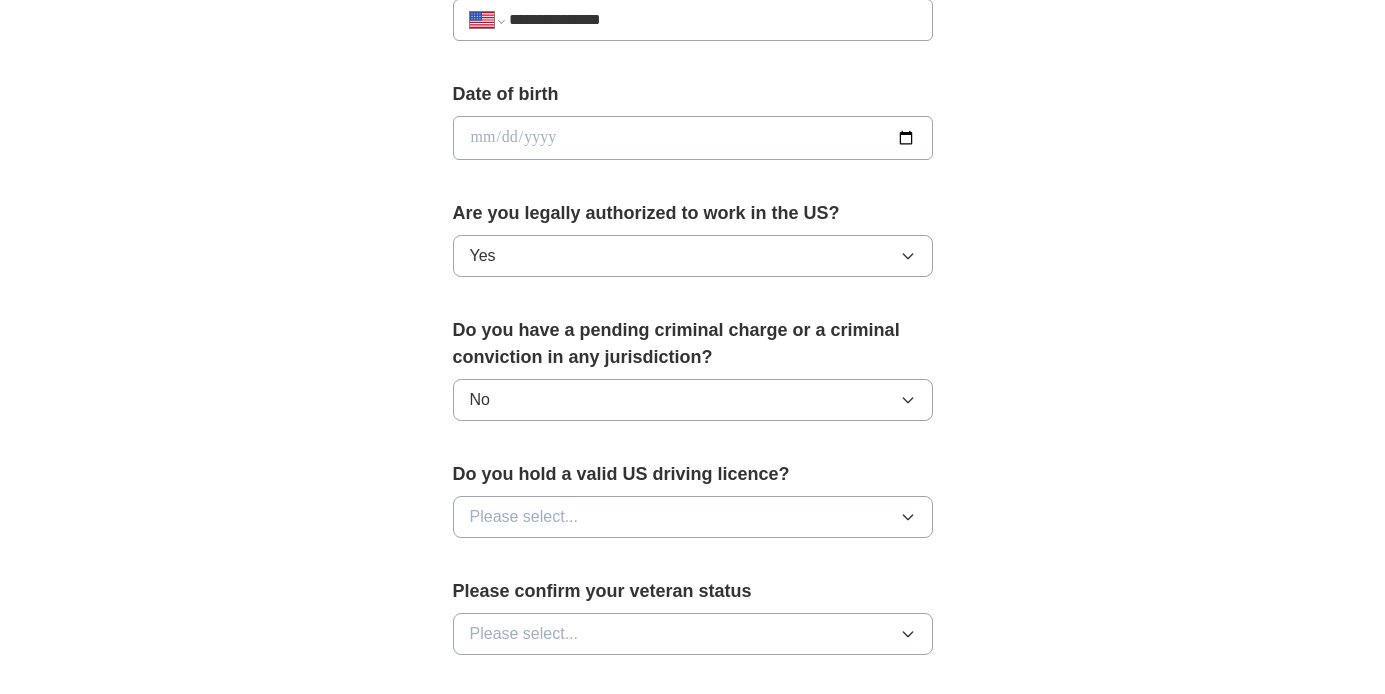 click 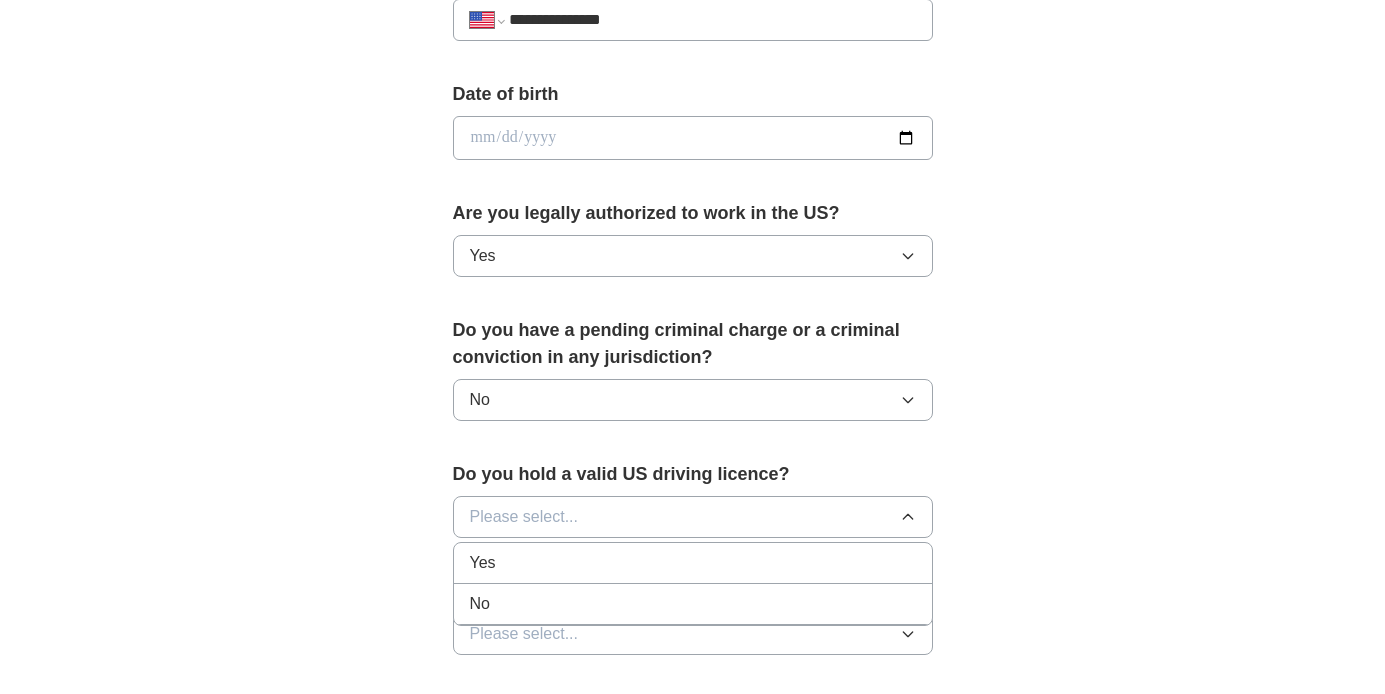 click on "Yes" at bounding box center [693, 563] 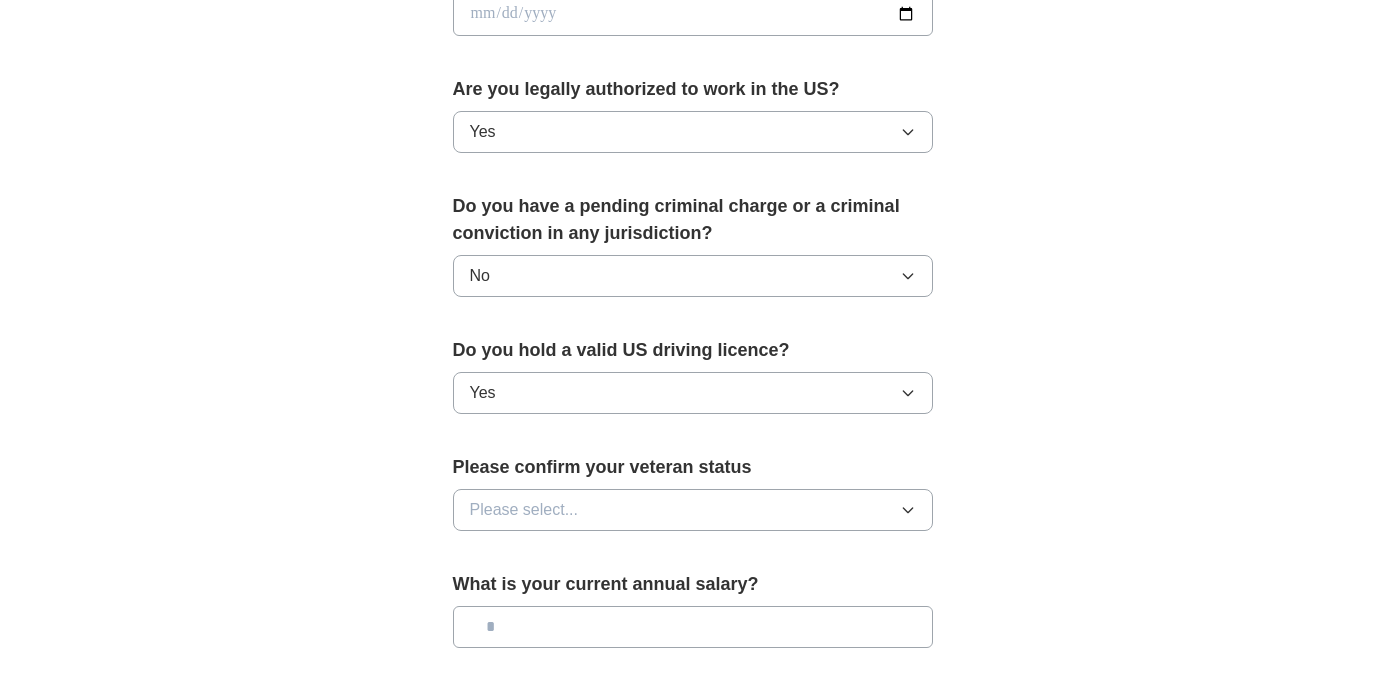 scroll, scrollTop: 984, scrollLeft: 0, axis: vertical 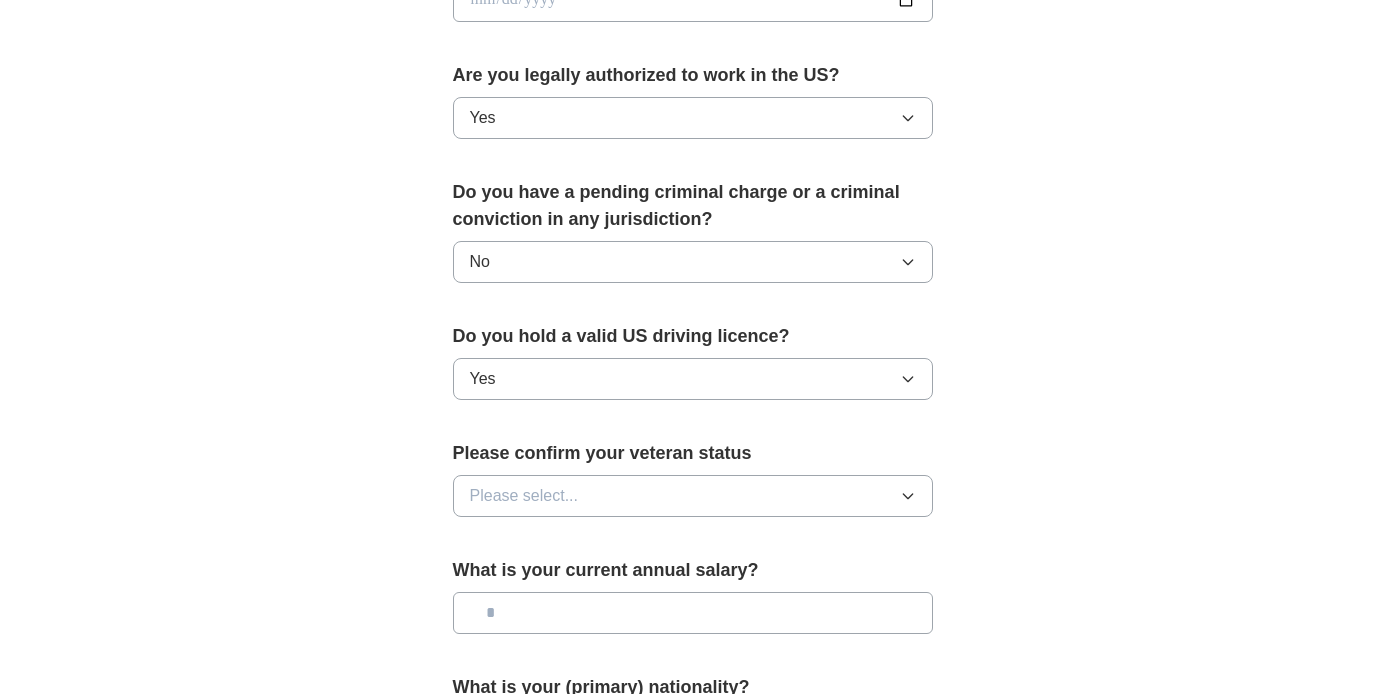 click on "Please select..." at bounding box center [693, 496] 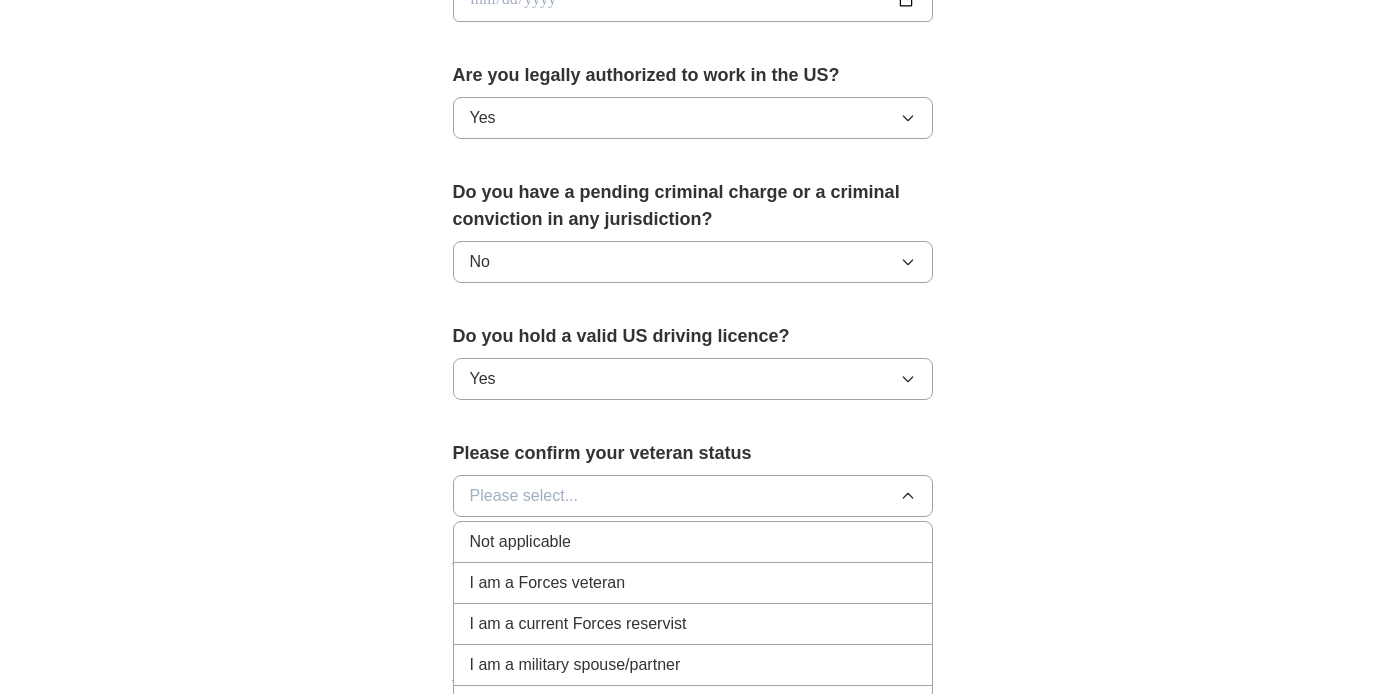 click on "Not applicable" at bounding box center (693, 542) 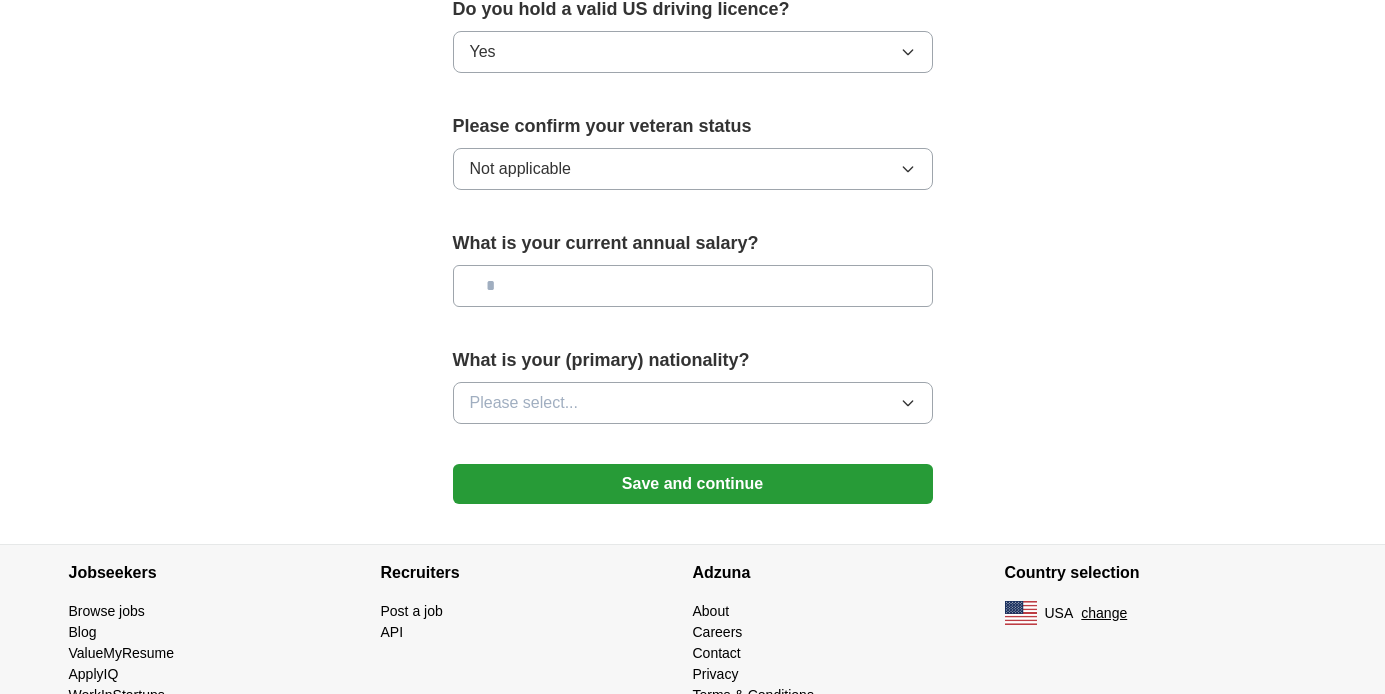 scroll, scrollTop: 1314, scrollLeft: 0, axis: vertical 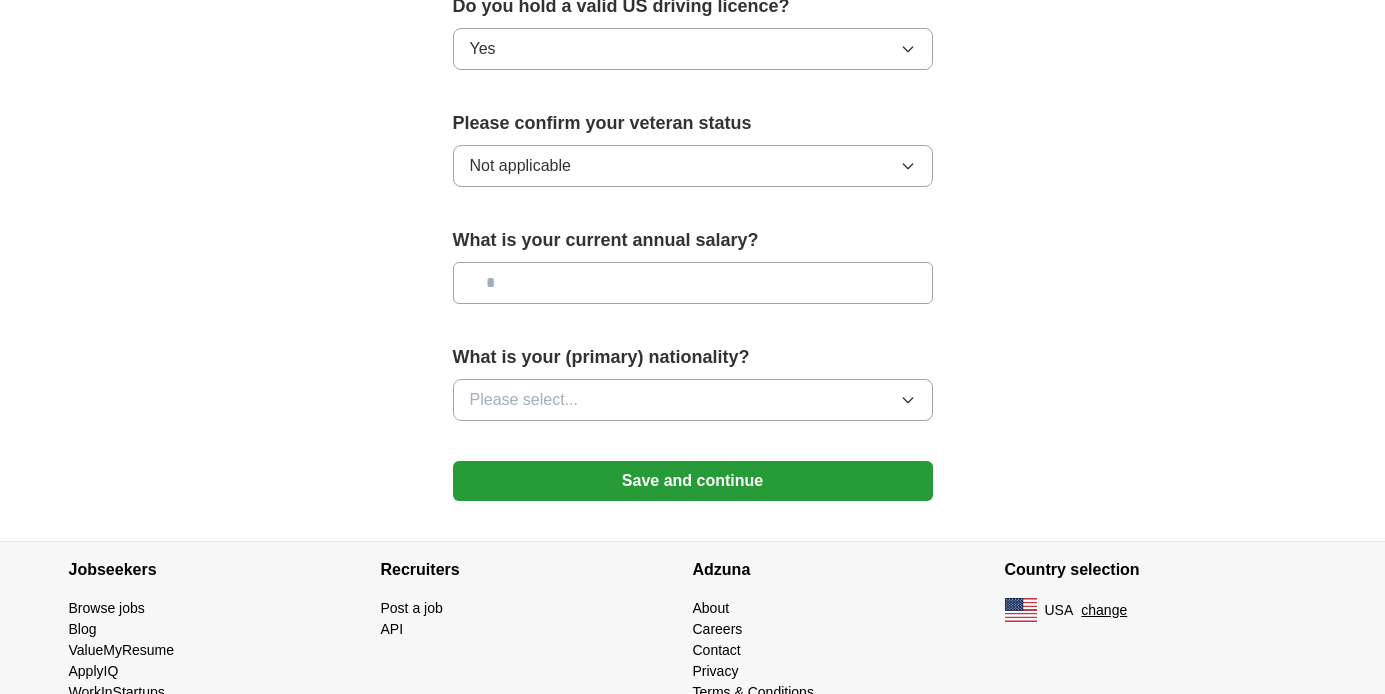click 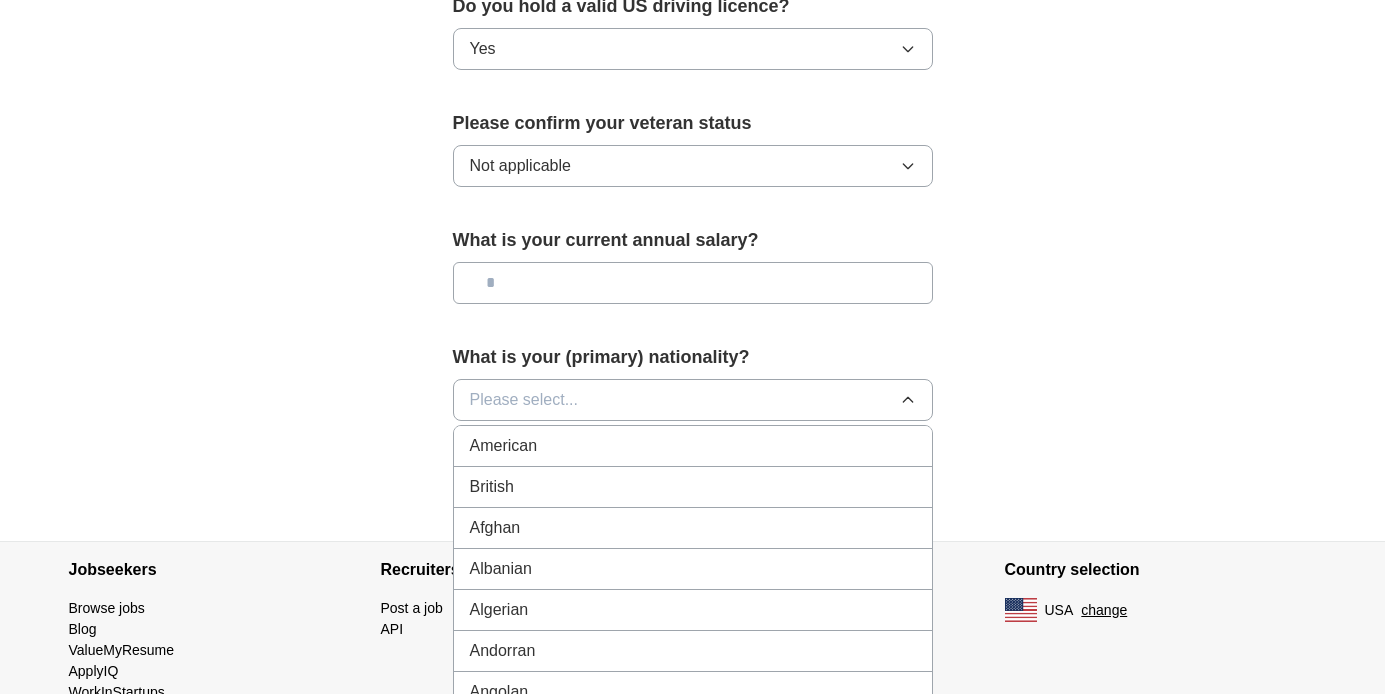 click on "American" at bounding box center [693, 446] 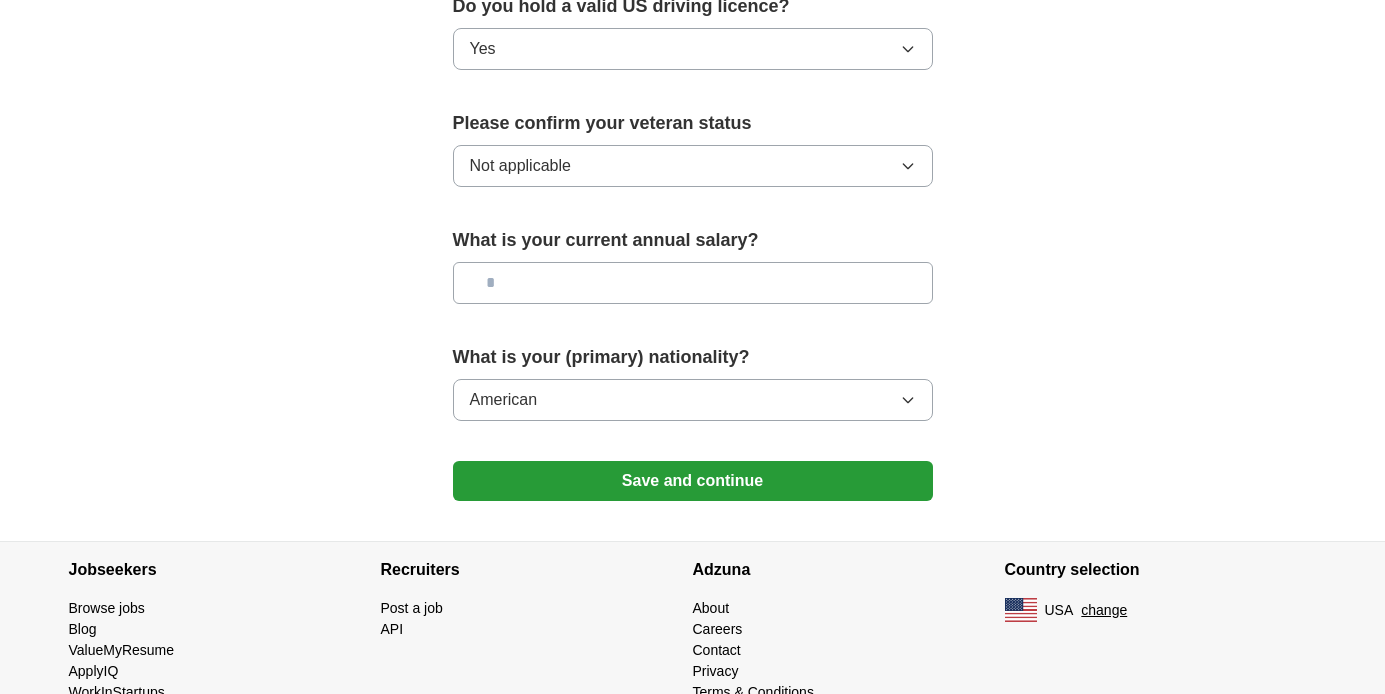 click on "Save and continue" at bounding box center [693, 481] 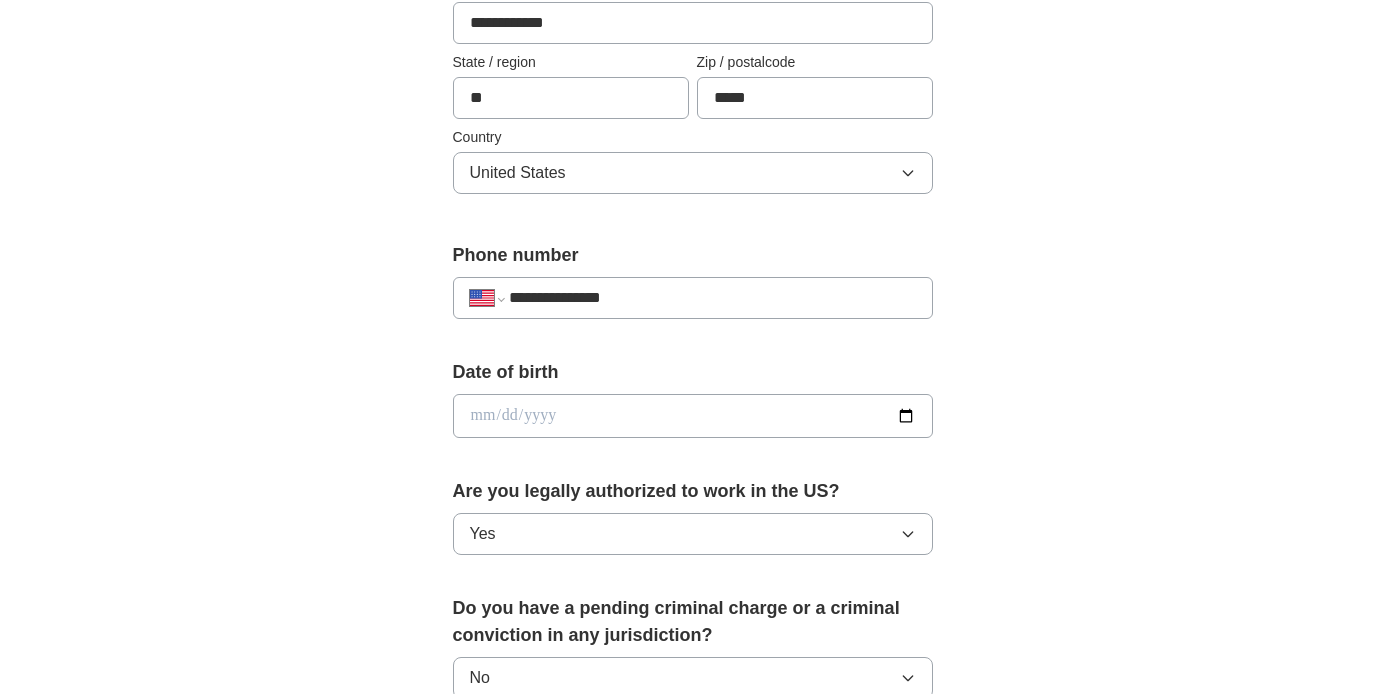 scroll, scrollTop: 537, scrollLeft: 0, axis: vertical 